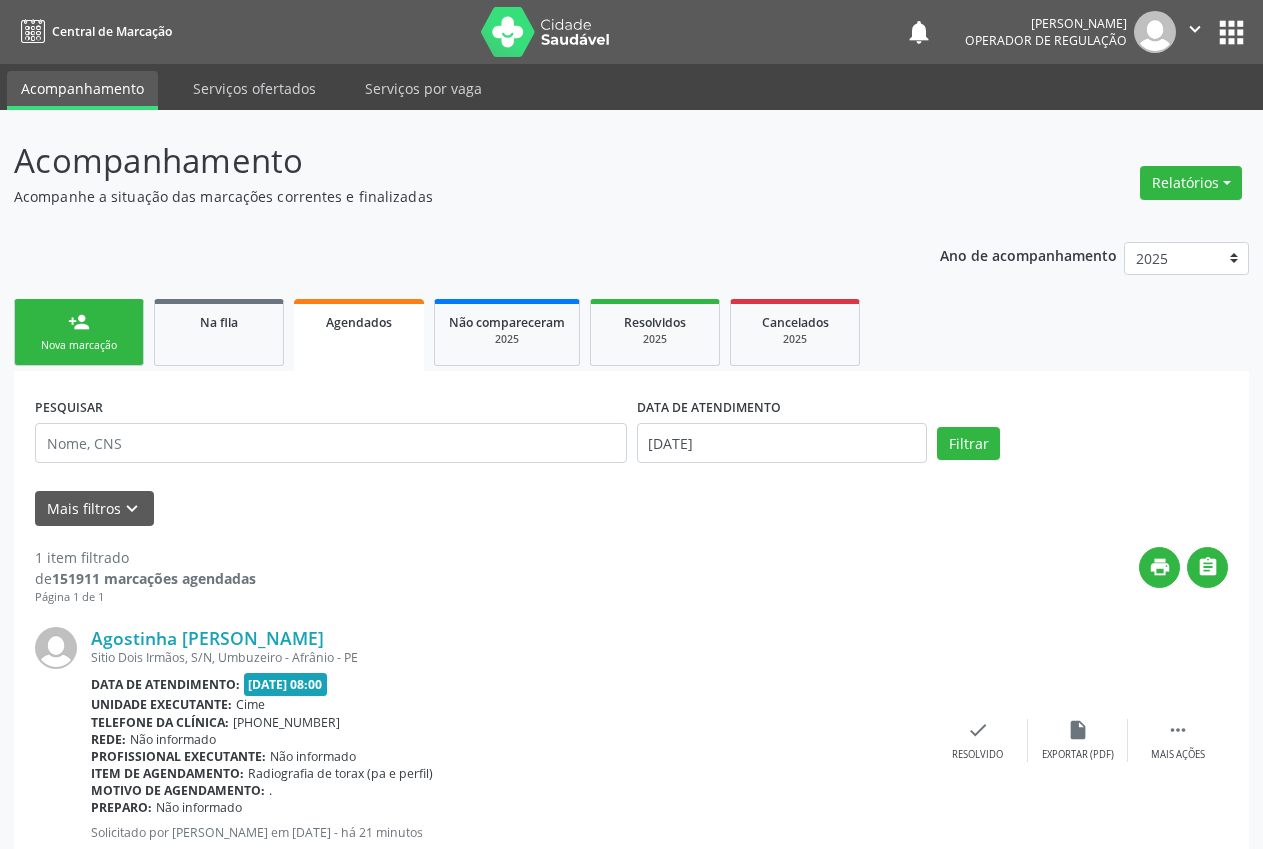 scroll, scrollTop: 61, scrollLeft: 0, axis: vertical 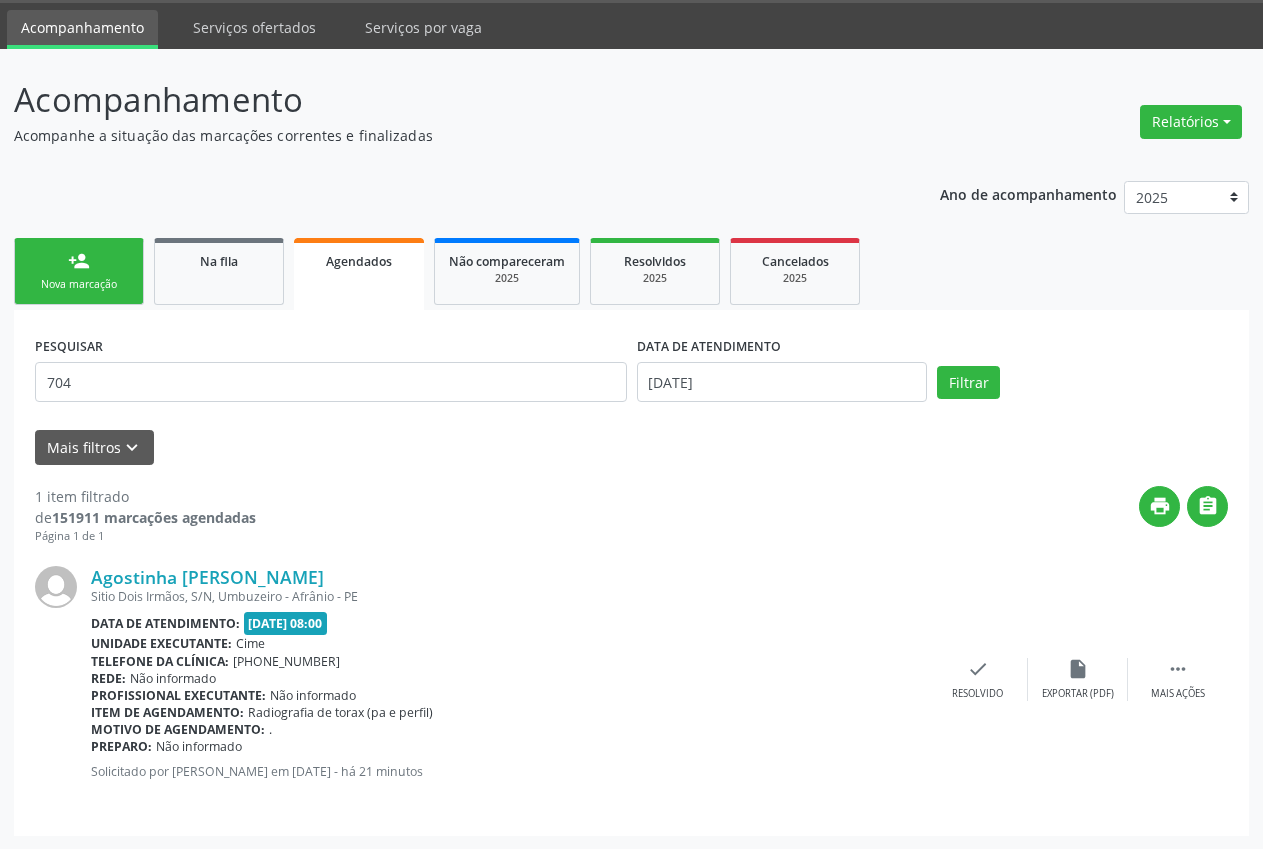 type on "704007373829764" 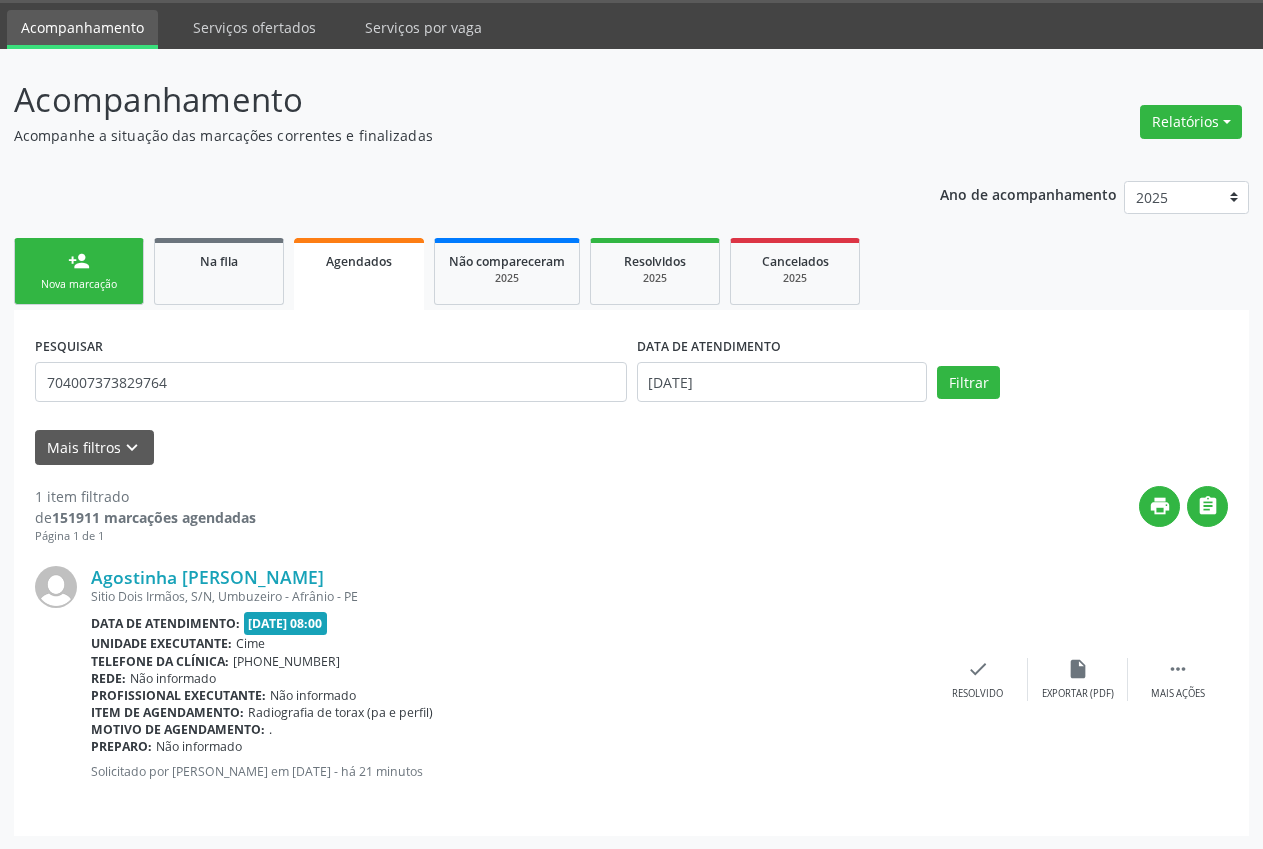 click on "Nova marcação" at bounding box center (79, 284) 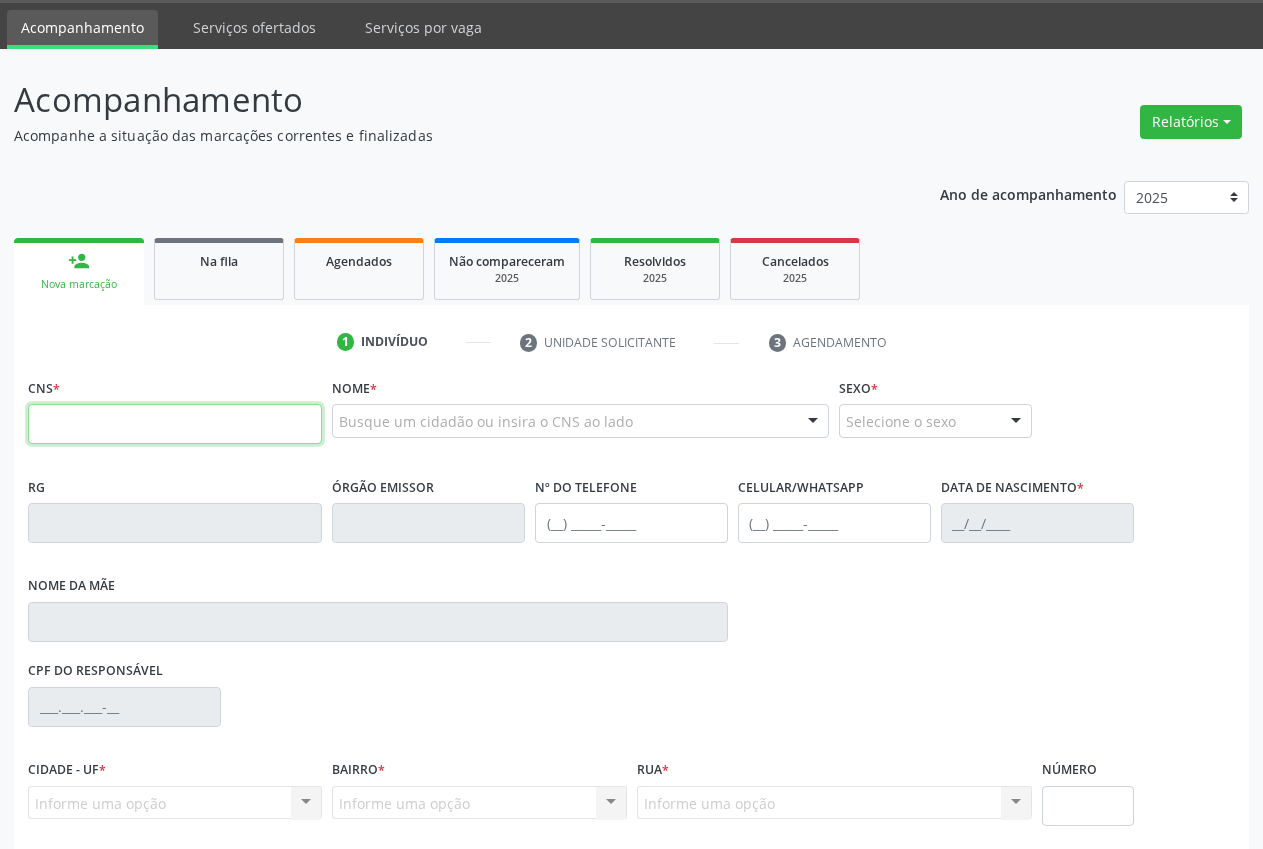 click at bounding box center (175, 424) 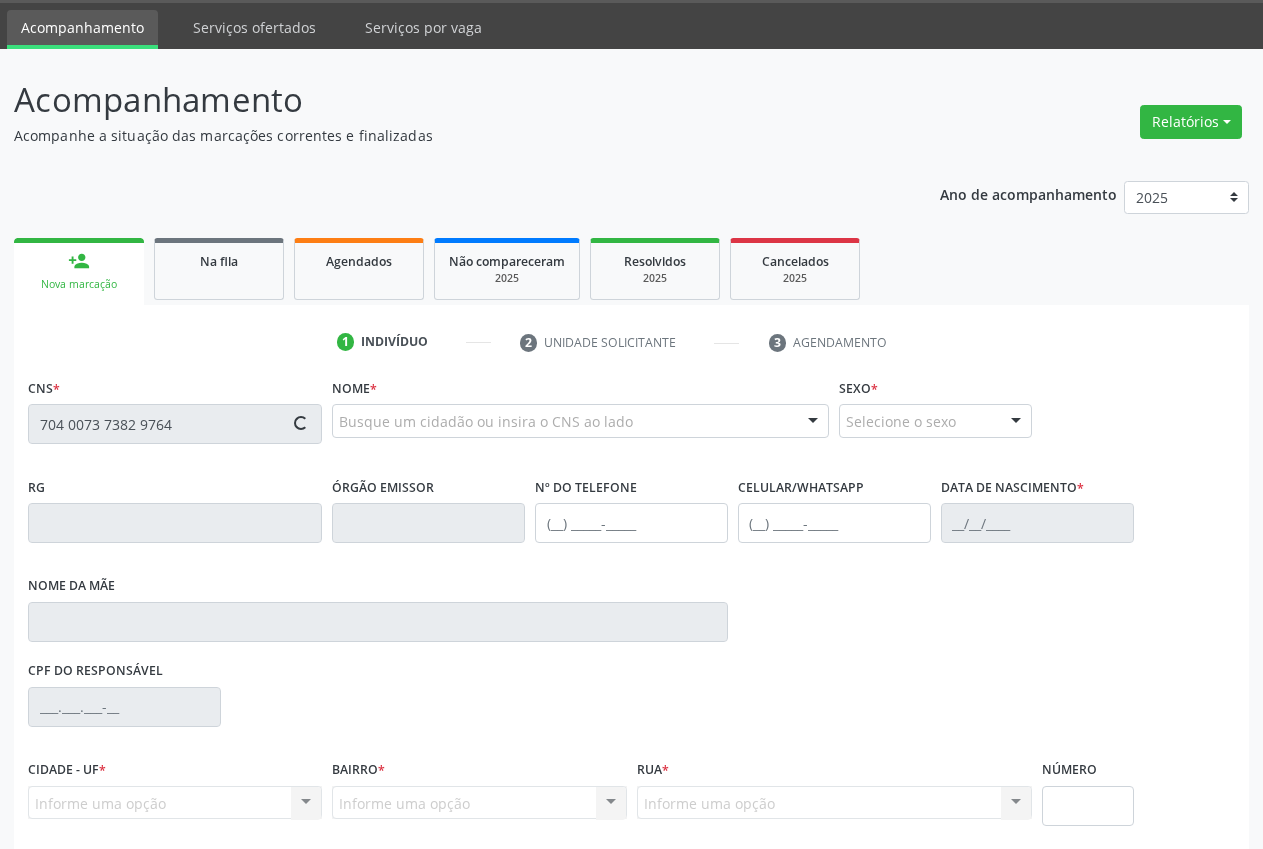 type on "704 0073 7382 9764" 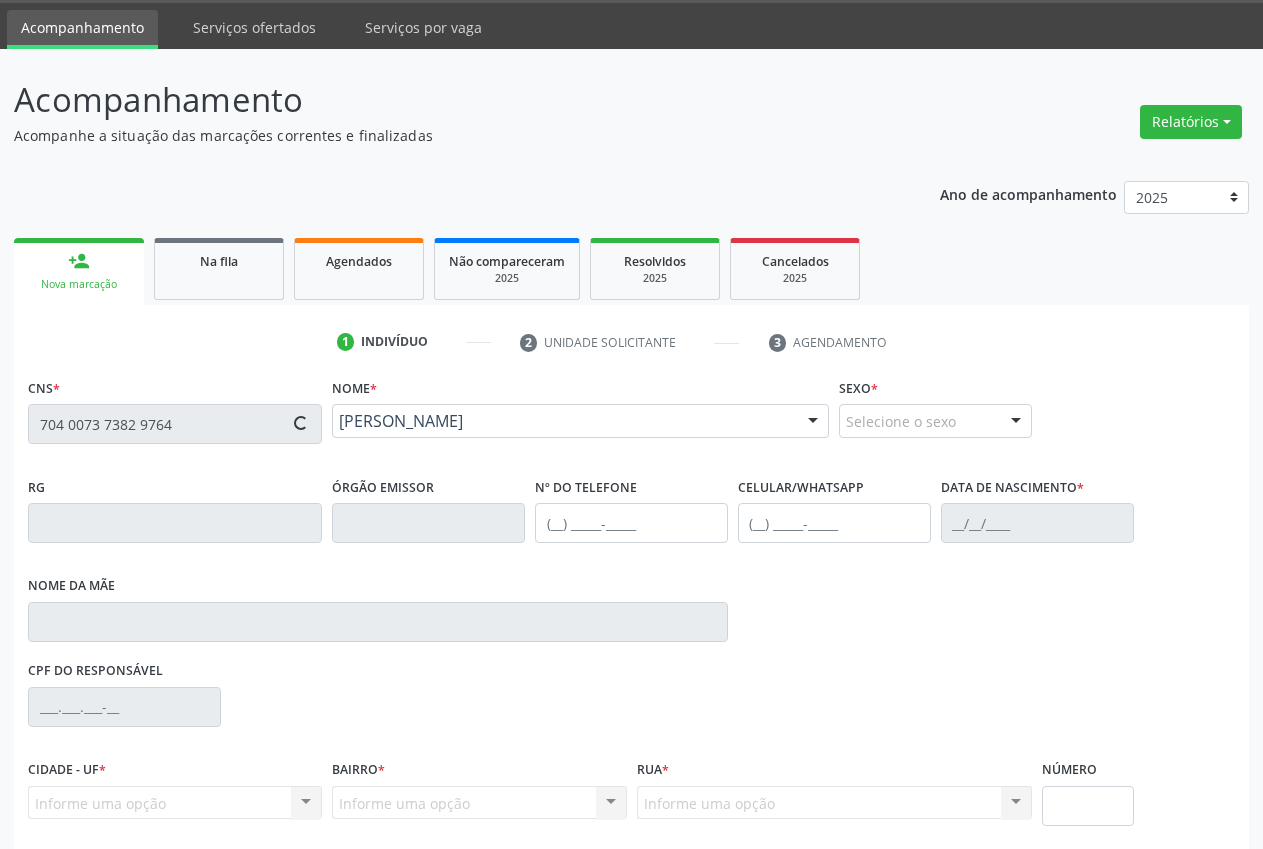type on "[PHONE_NUMBER]" 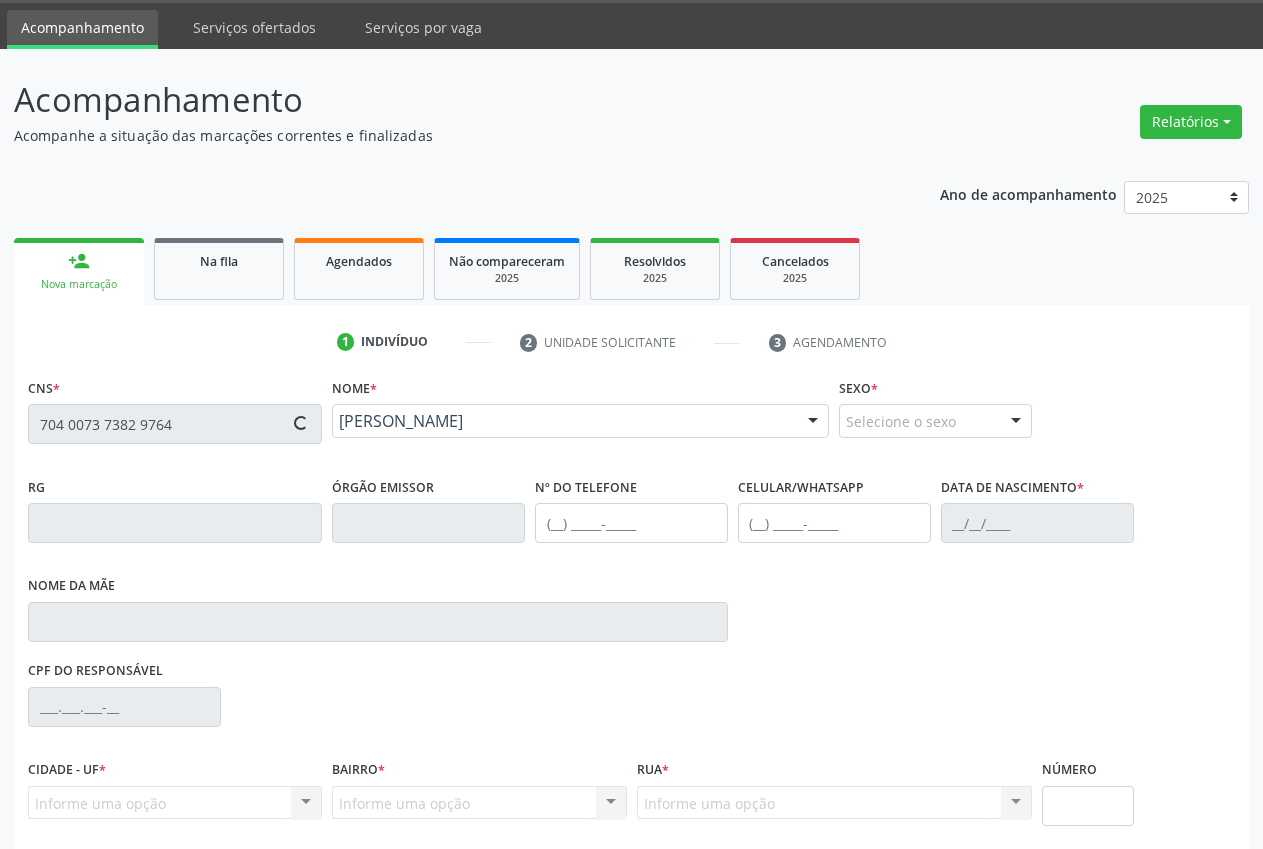 type on "[PHONE_NUMBER]" 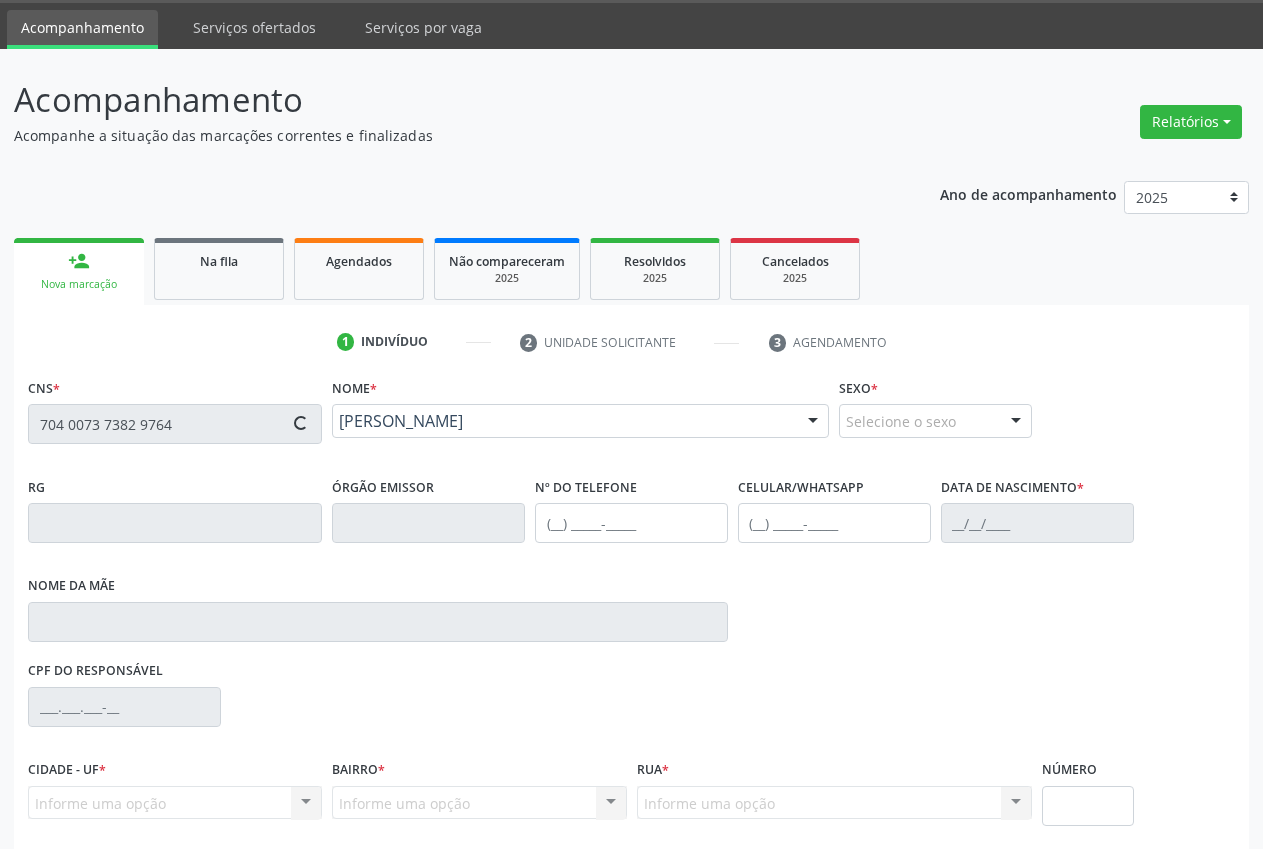 type on "[PERSON_NAME]" 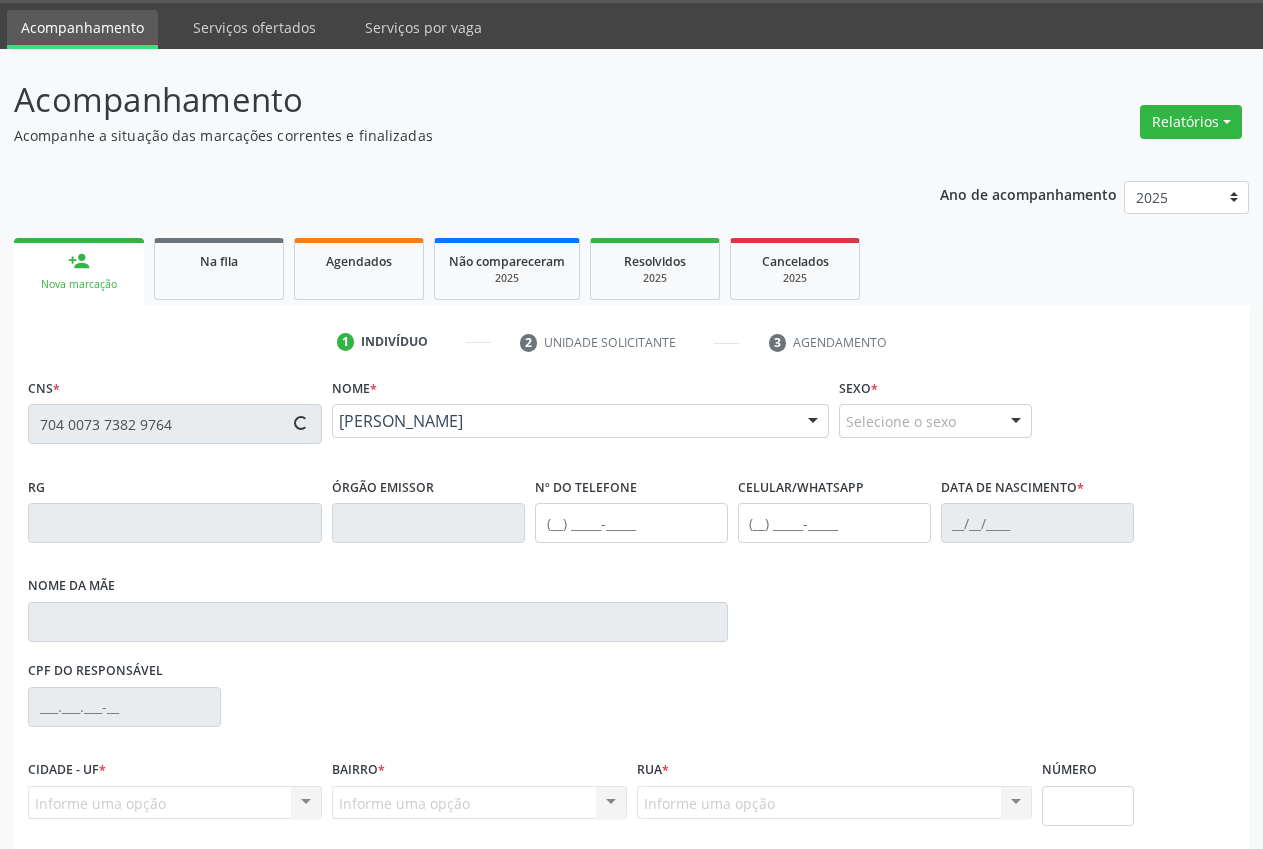 type on "S/N" 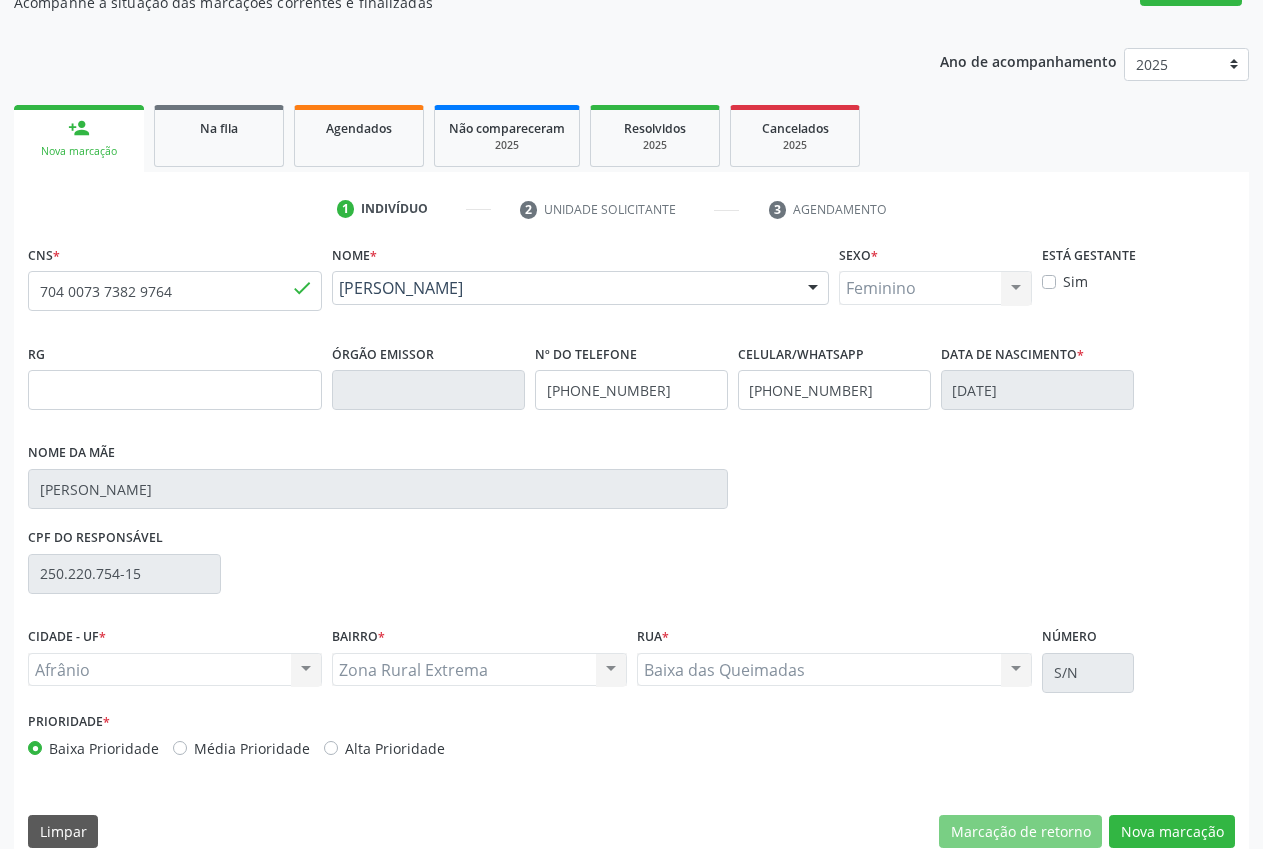 scroll, scrollTop: 221, scrollLeft: 0, axis: vertical 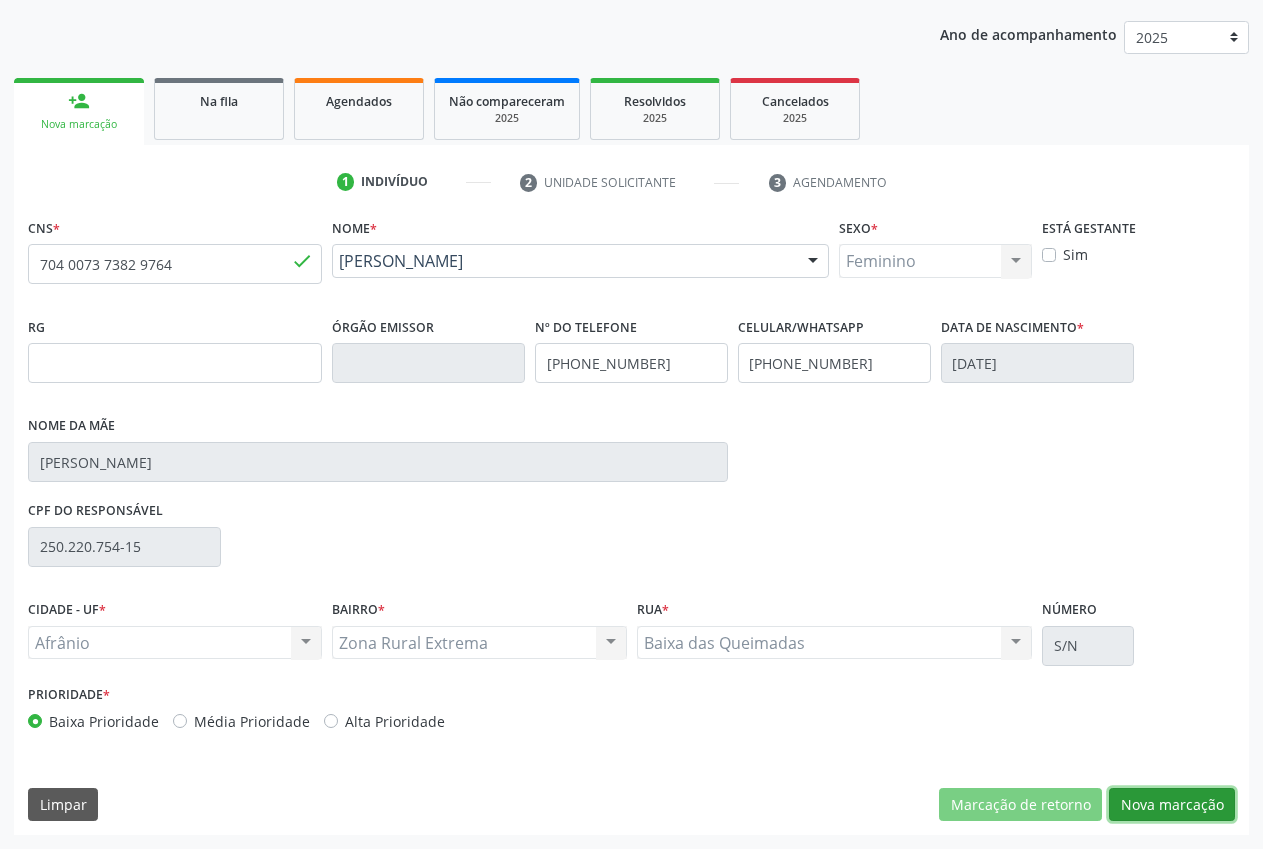 click on "Nova marcação" at bounding box center (1172, 805) 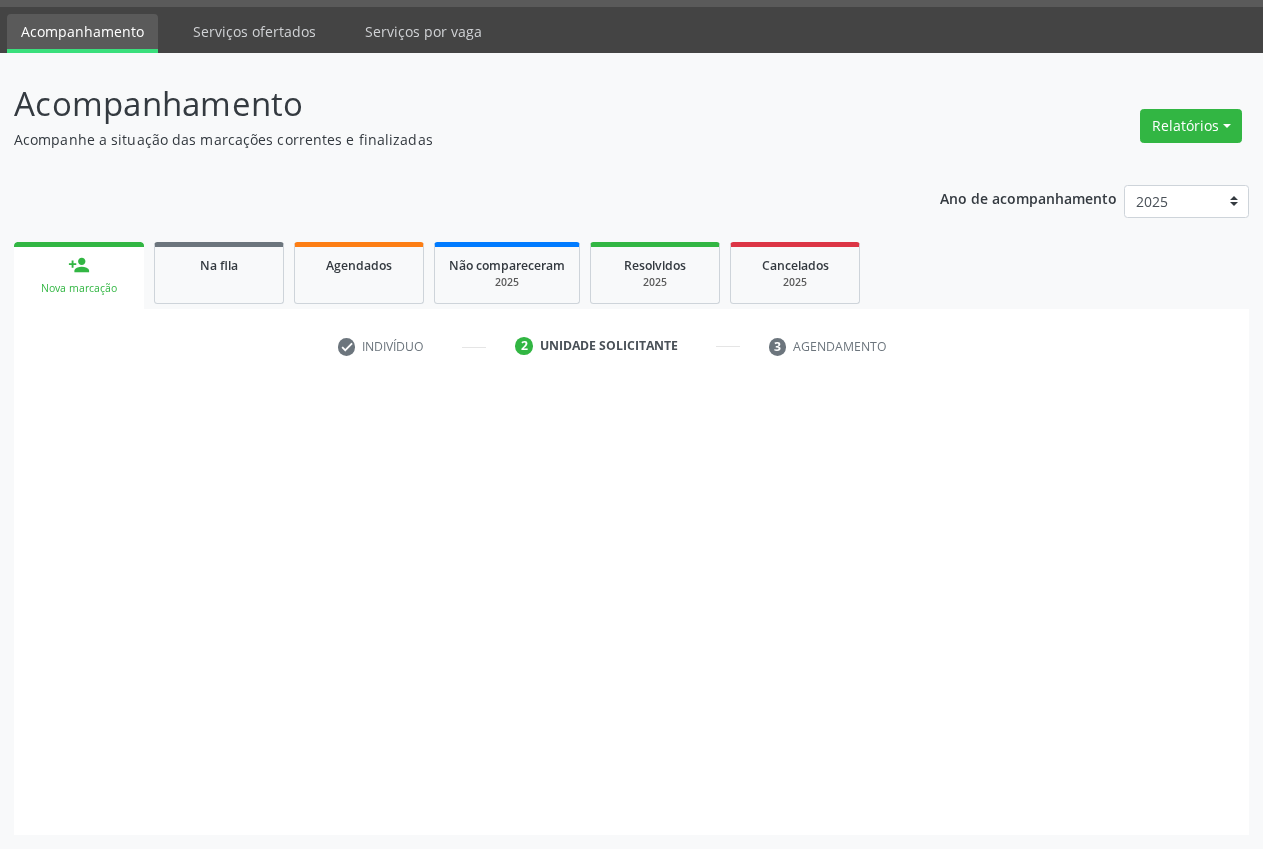scroll, scrollTop: 57, scrollLeft: 0, axis: vertical 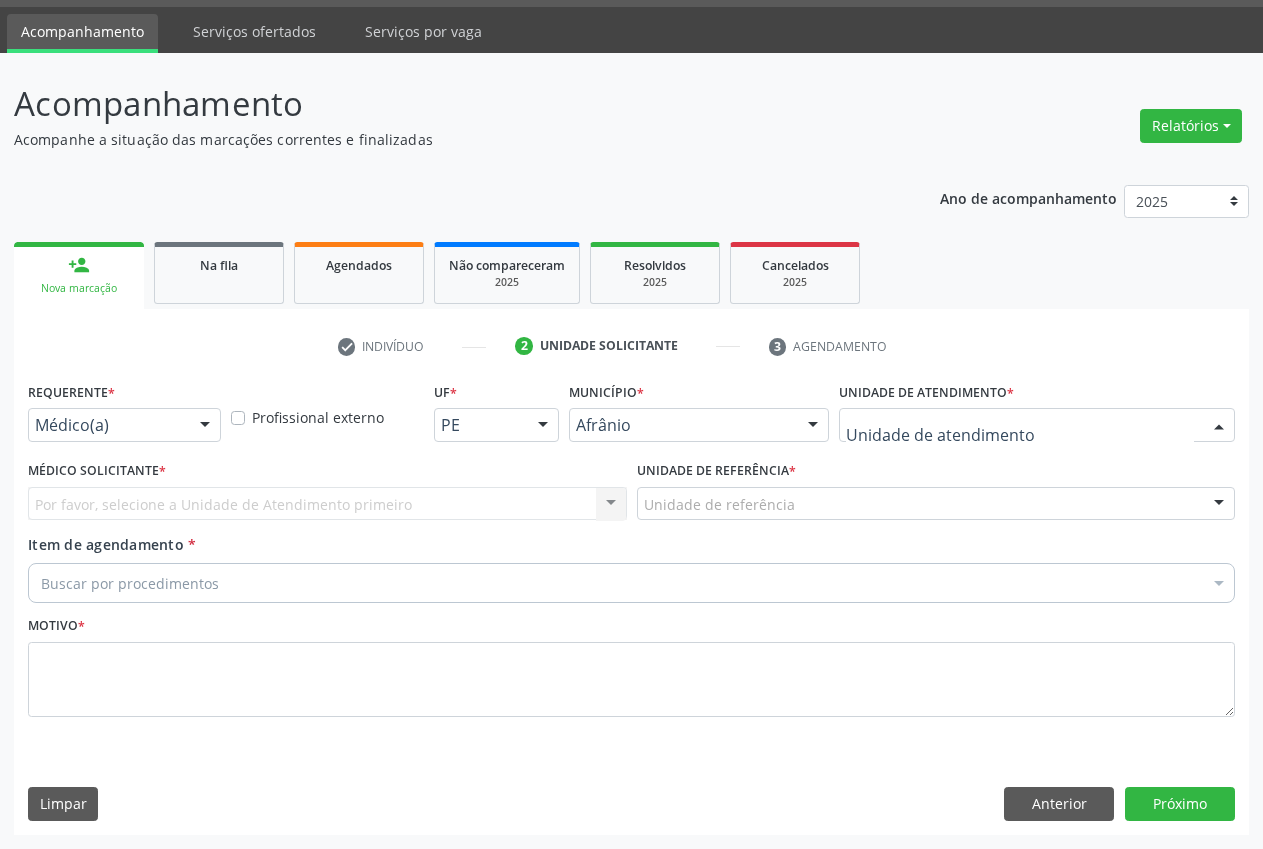 click at bounding box center (1037, 425) 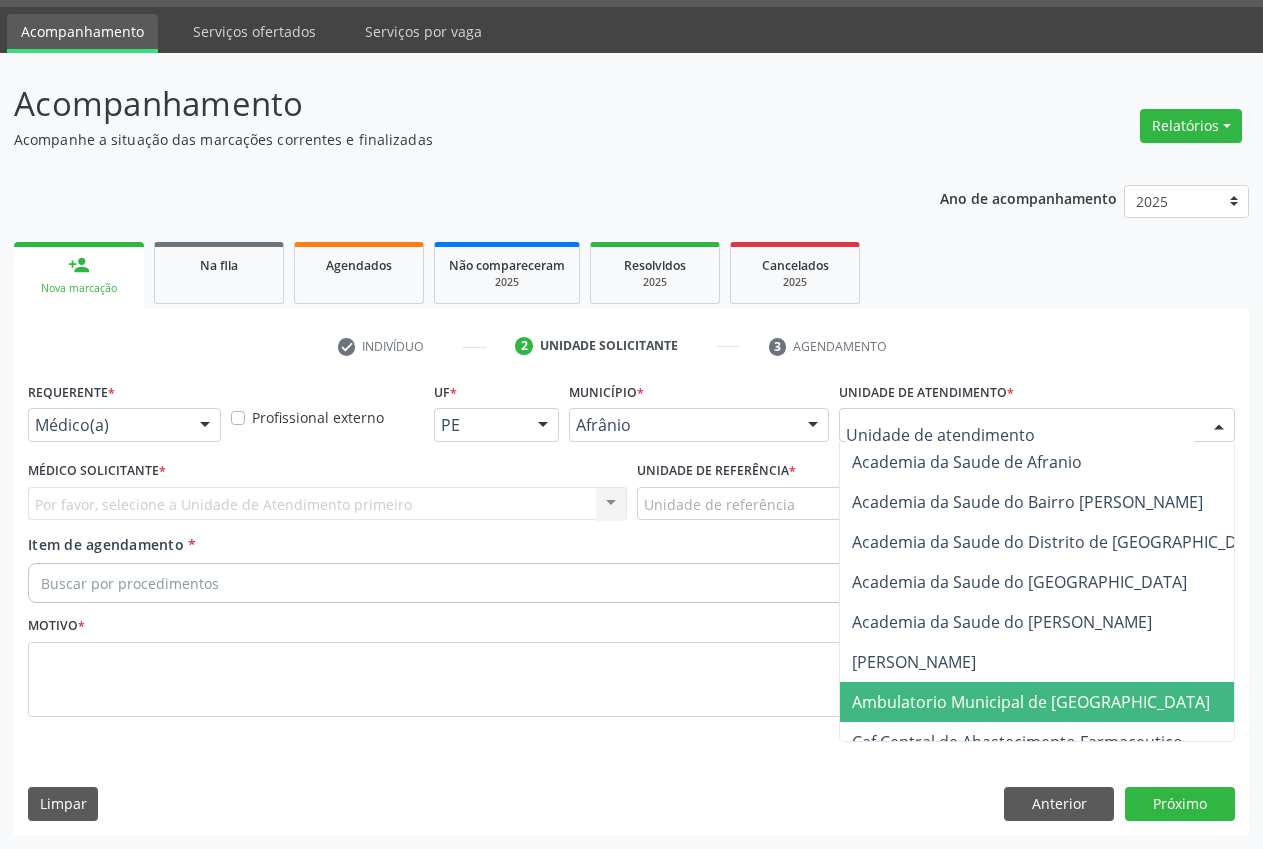 click on "Ambulatorio Municipal de [GEOGRAPHIC_DATA]" at bounding box center [1031, 702] 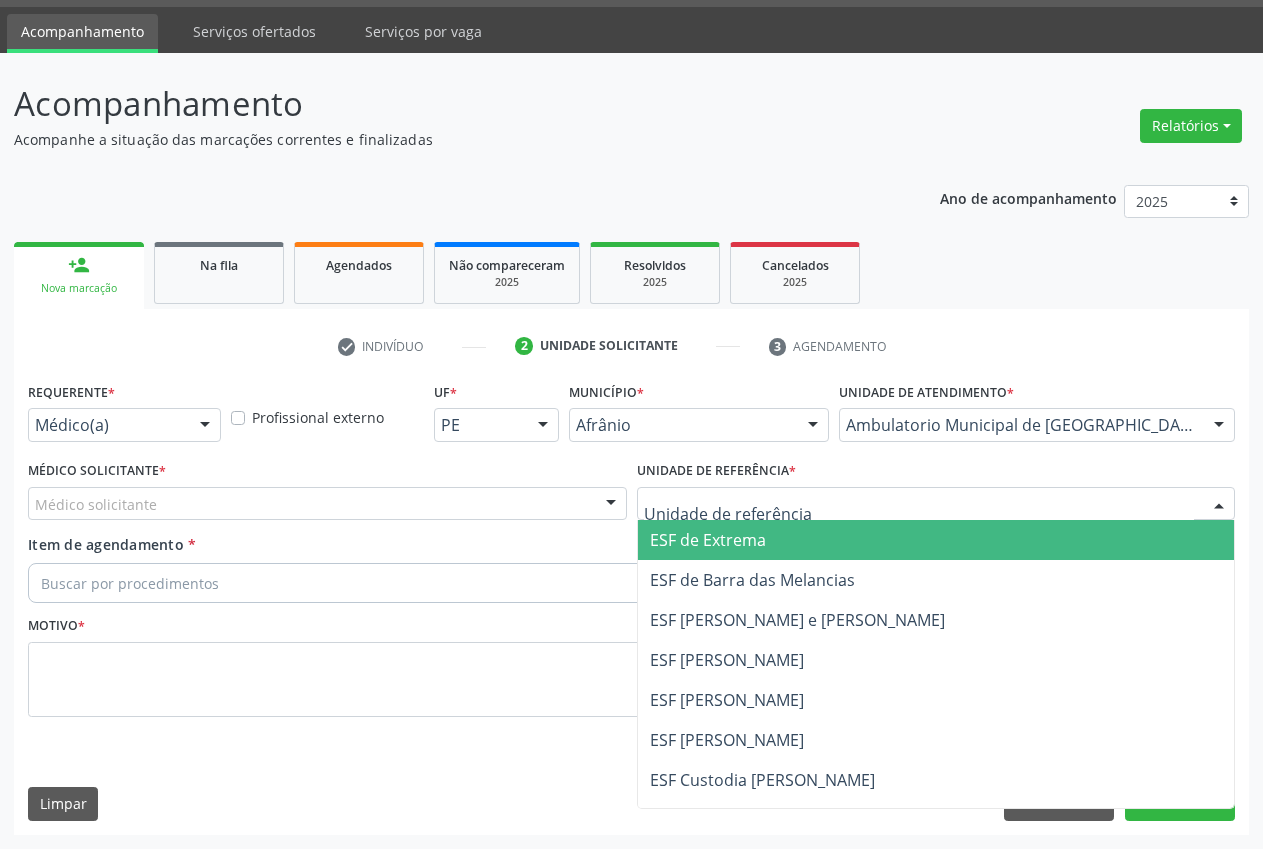click on "ESF de Extrema" at bounding box center (708, 540) 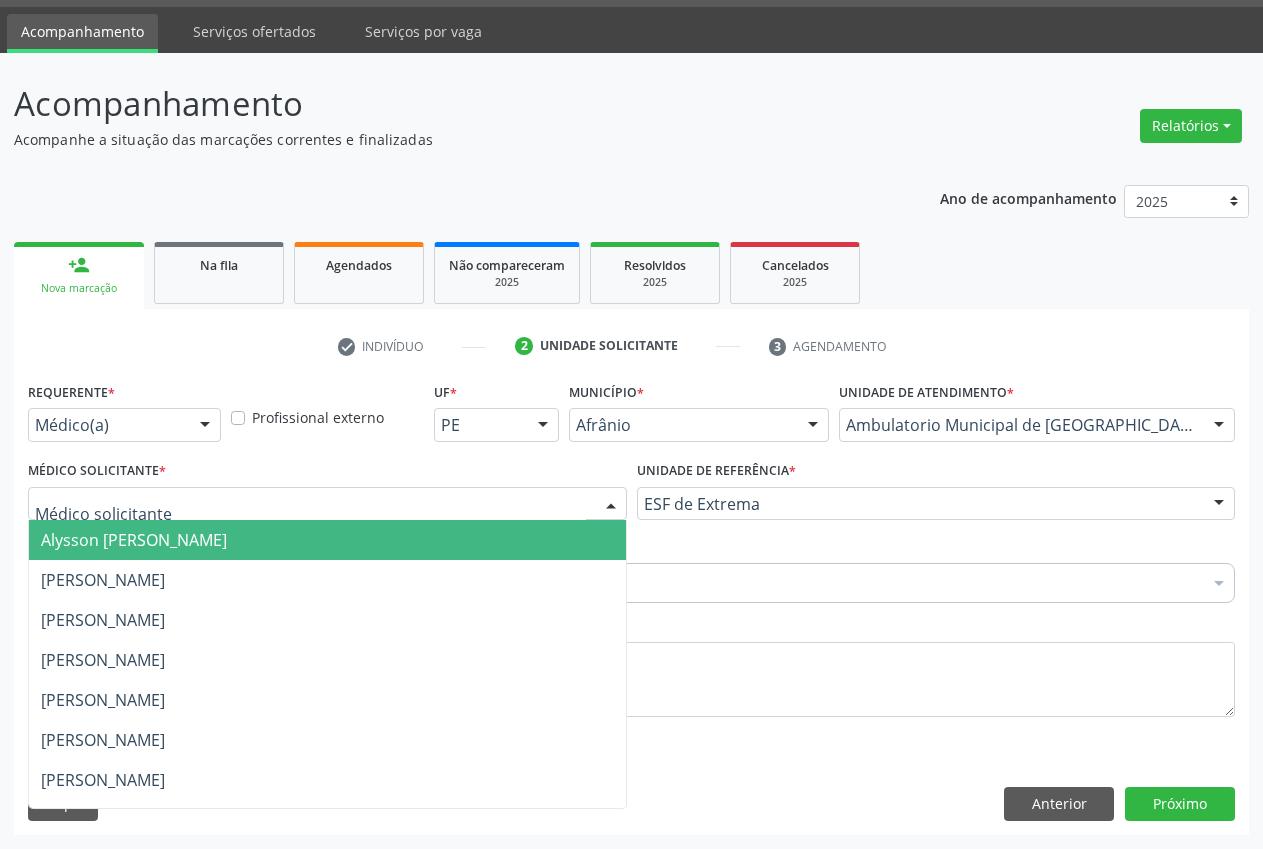 click at bounding box center [327, 504] 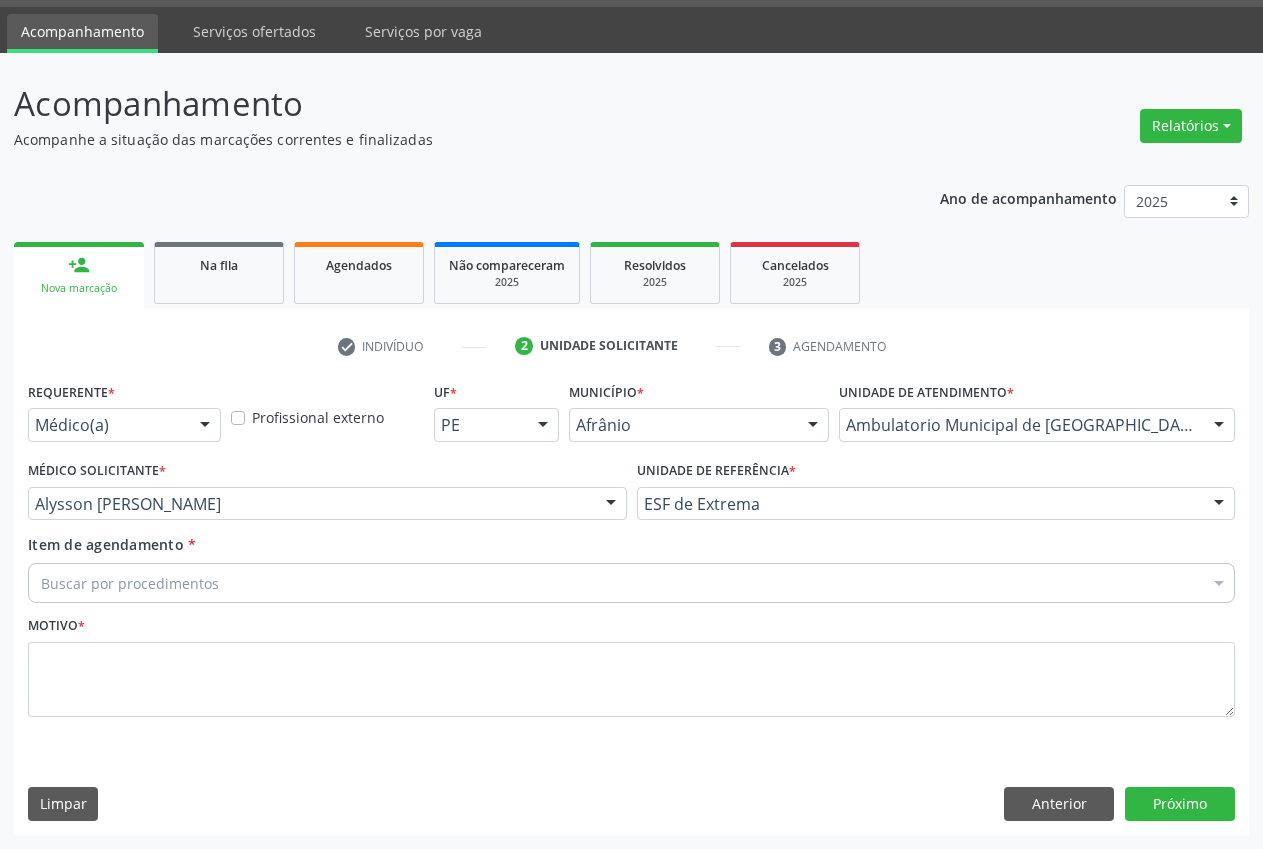 click on "Buscar por procedimentos" at bounding box center [631, 583] 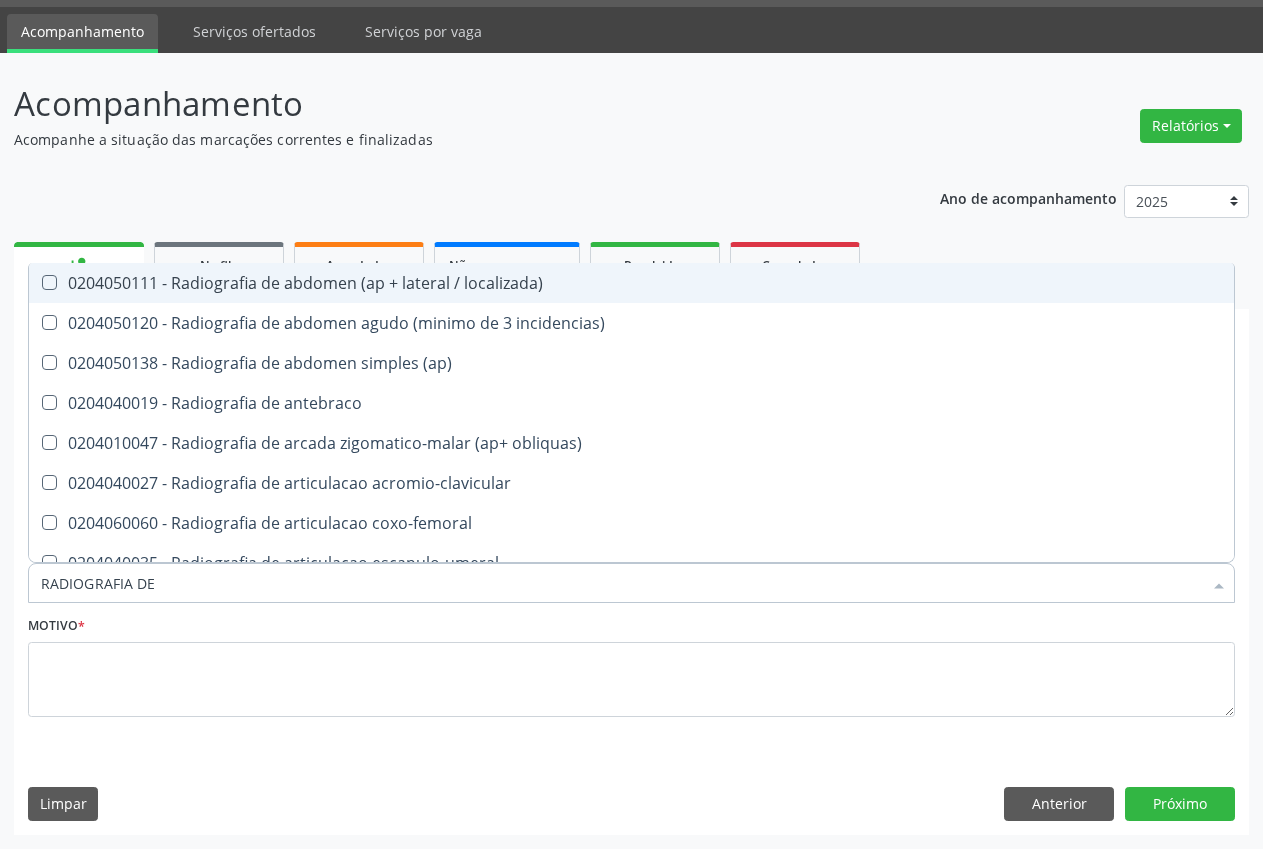 type on "RADIOGRAFIA DE J" 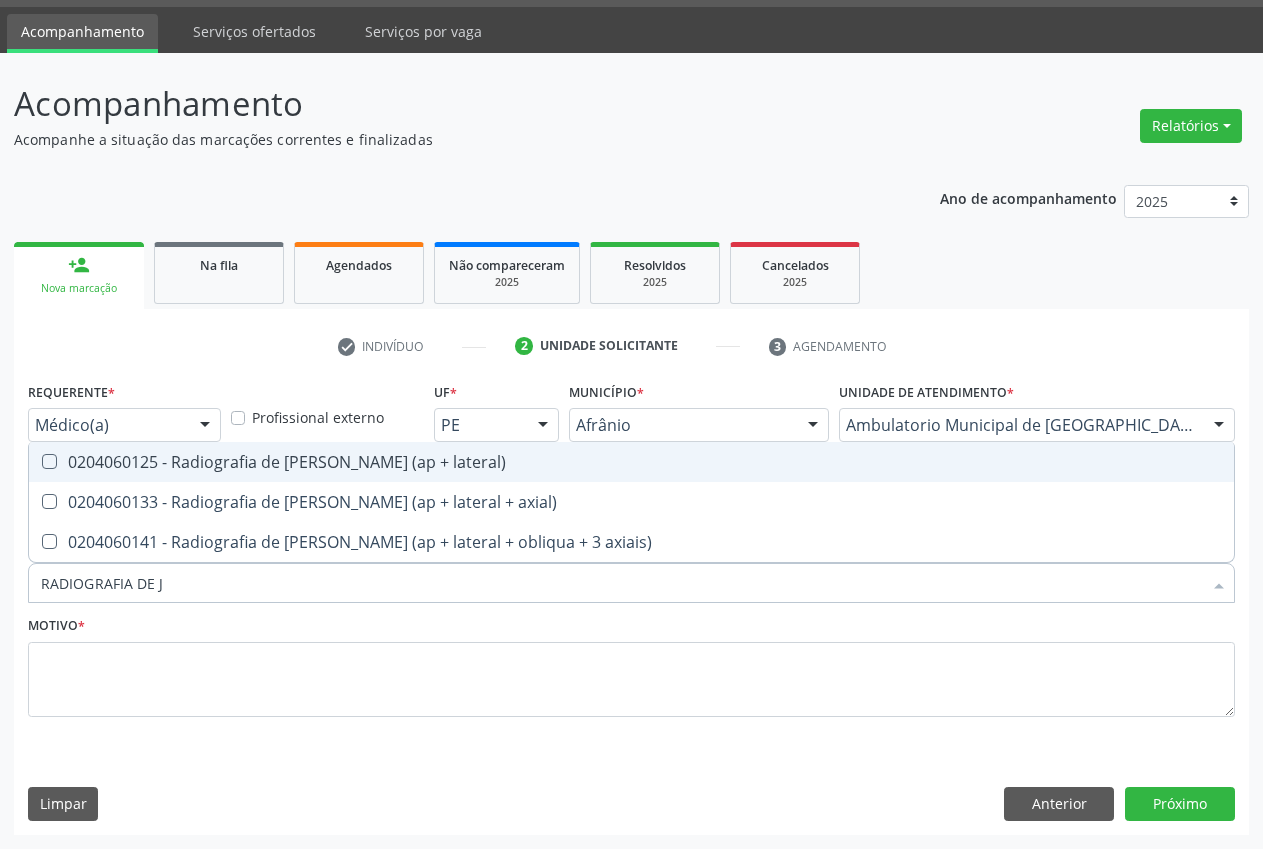 click on "0204060125 - Radiografia de [PERSON_NAME] (ap + lateral)" at bounding box center (631, 462) 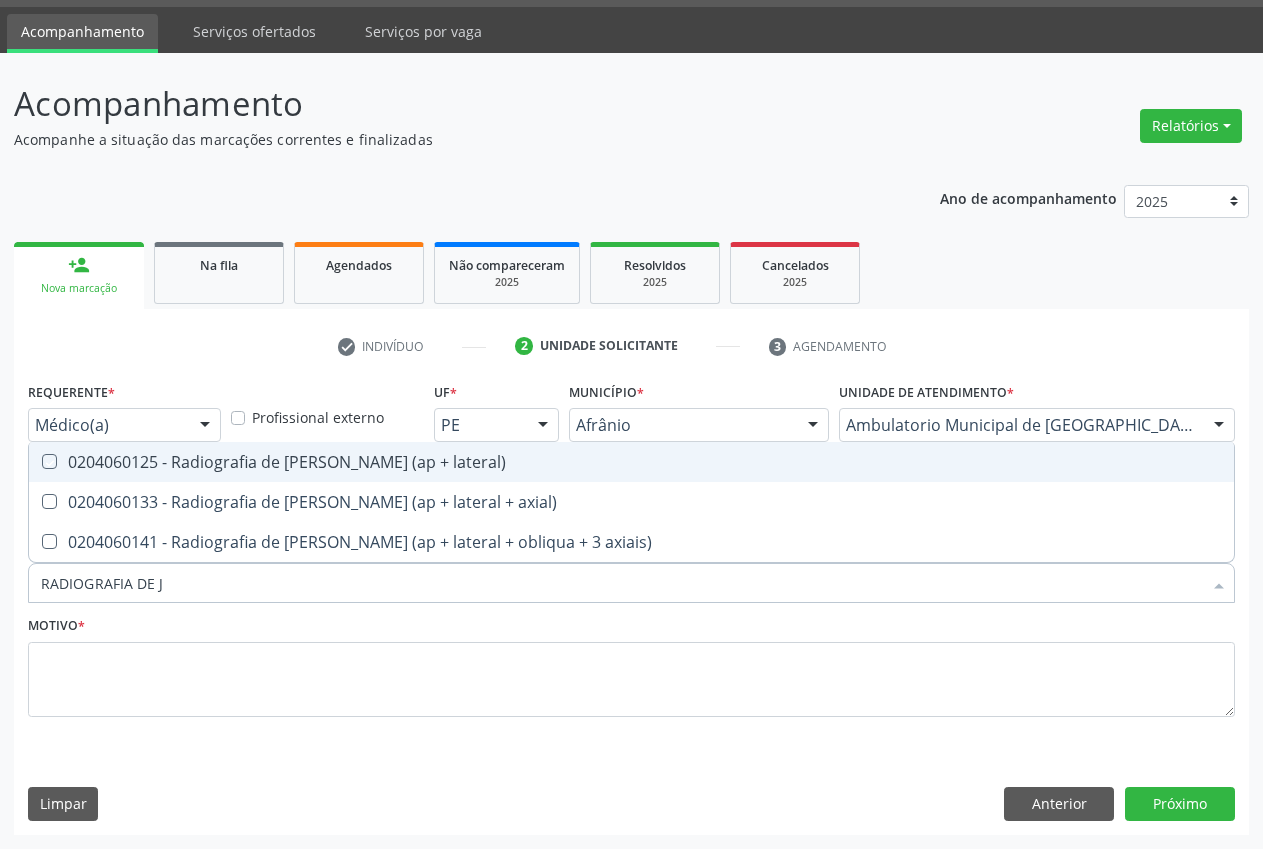 checkbox on "true" 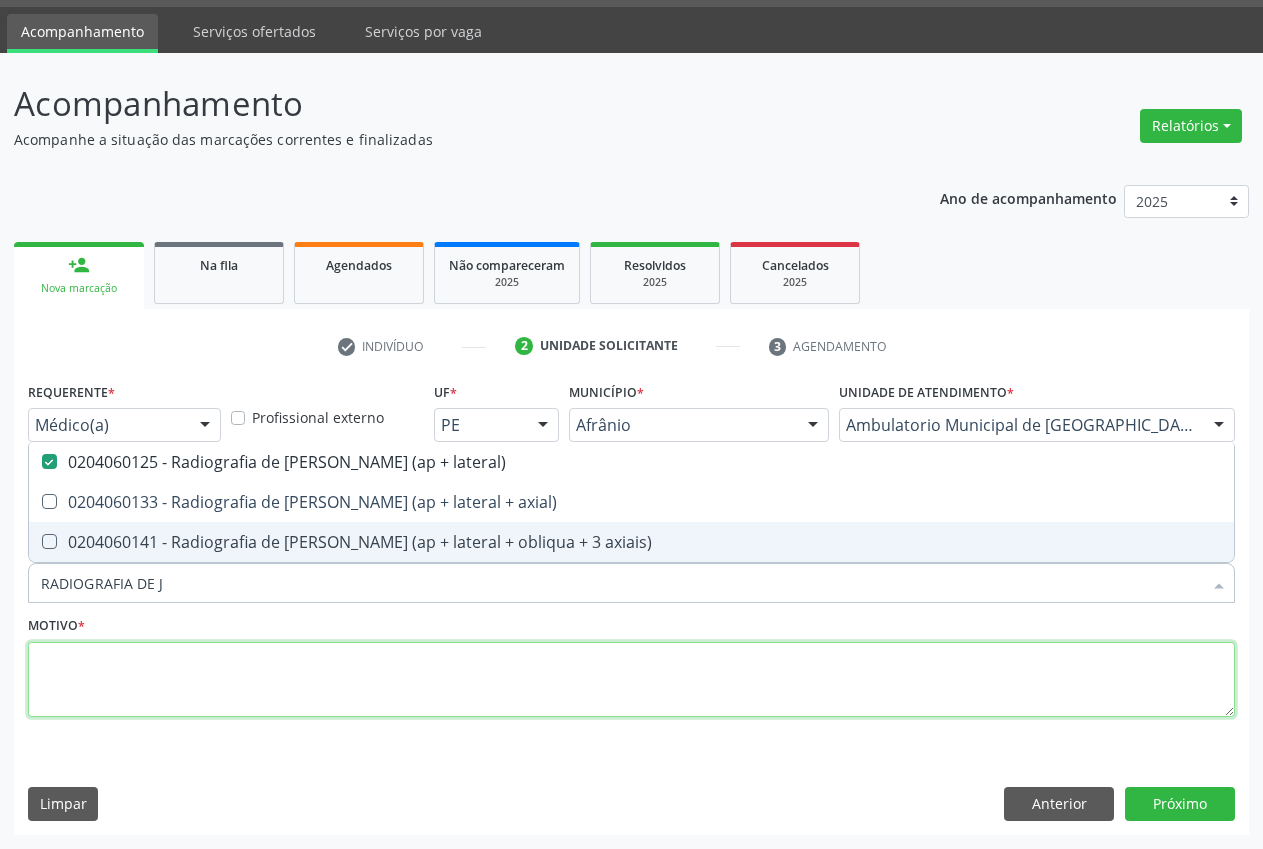 click at bounding box center [631, 680] 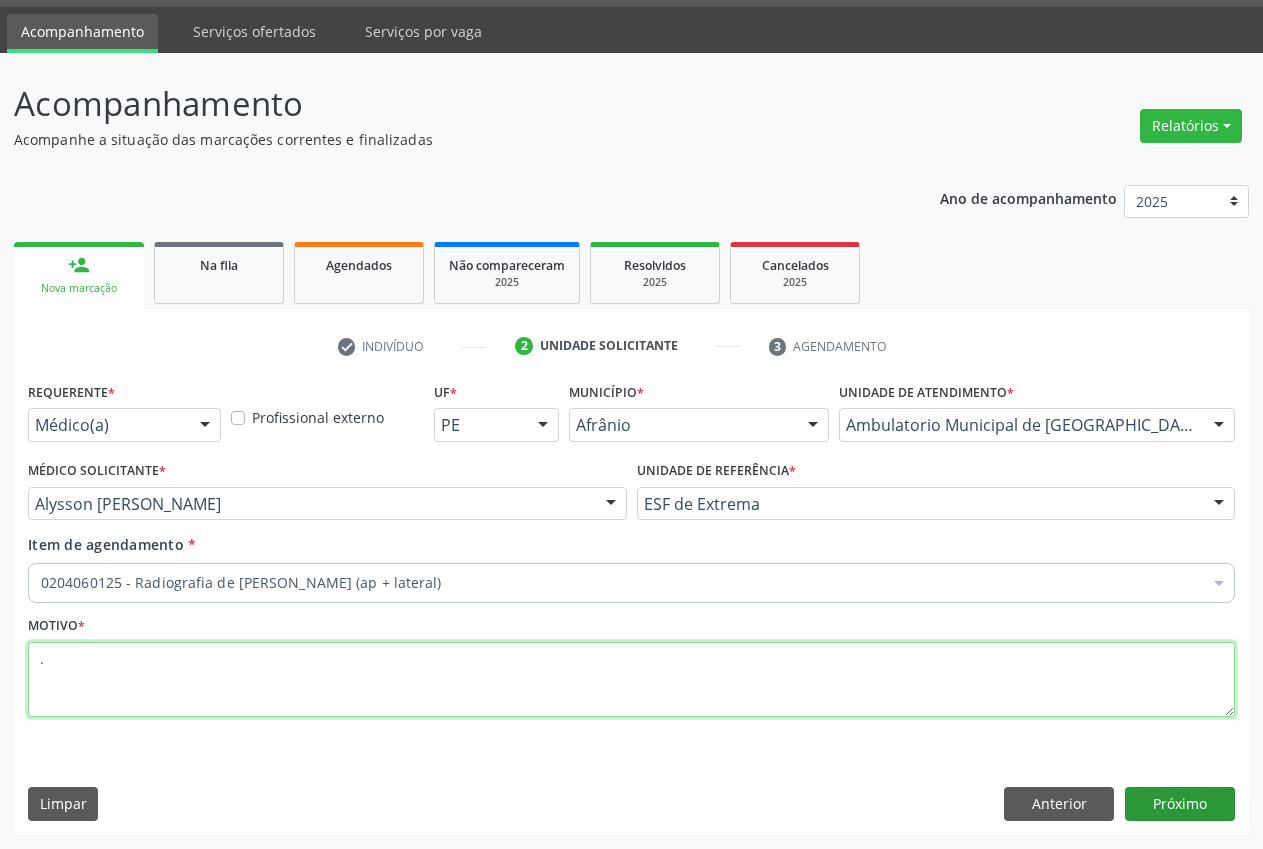 type on "." 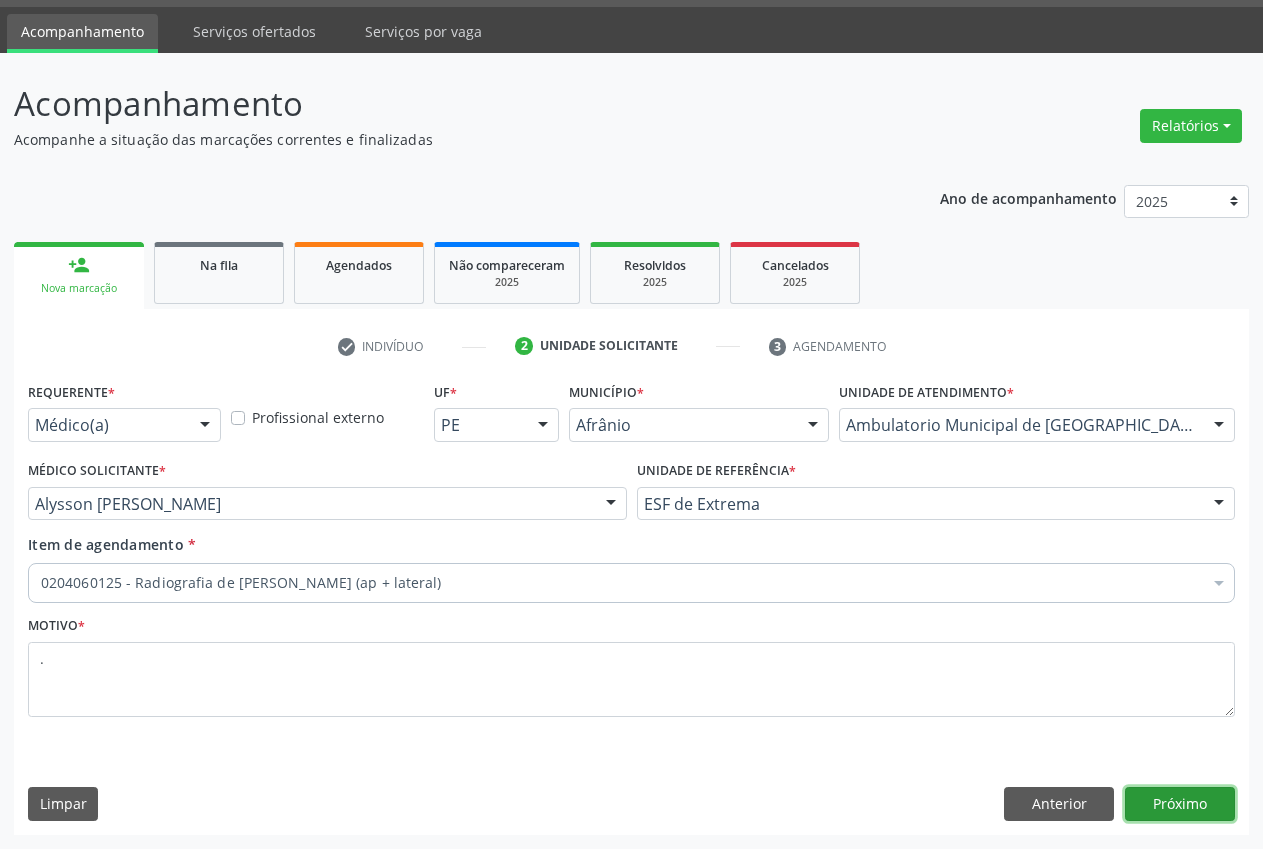 click on "Próximo" at bounding box center (1180, 804) 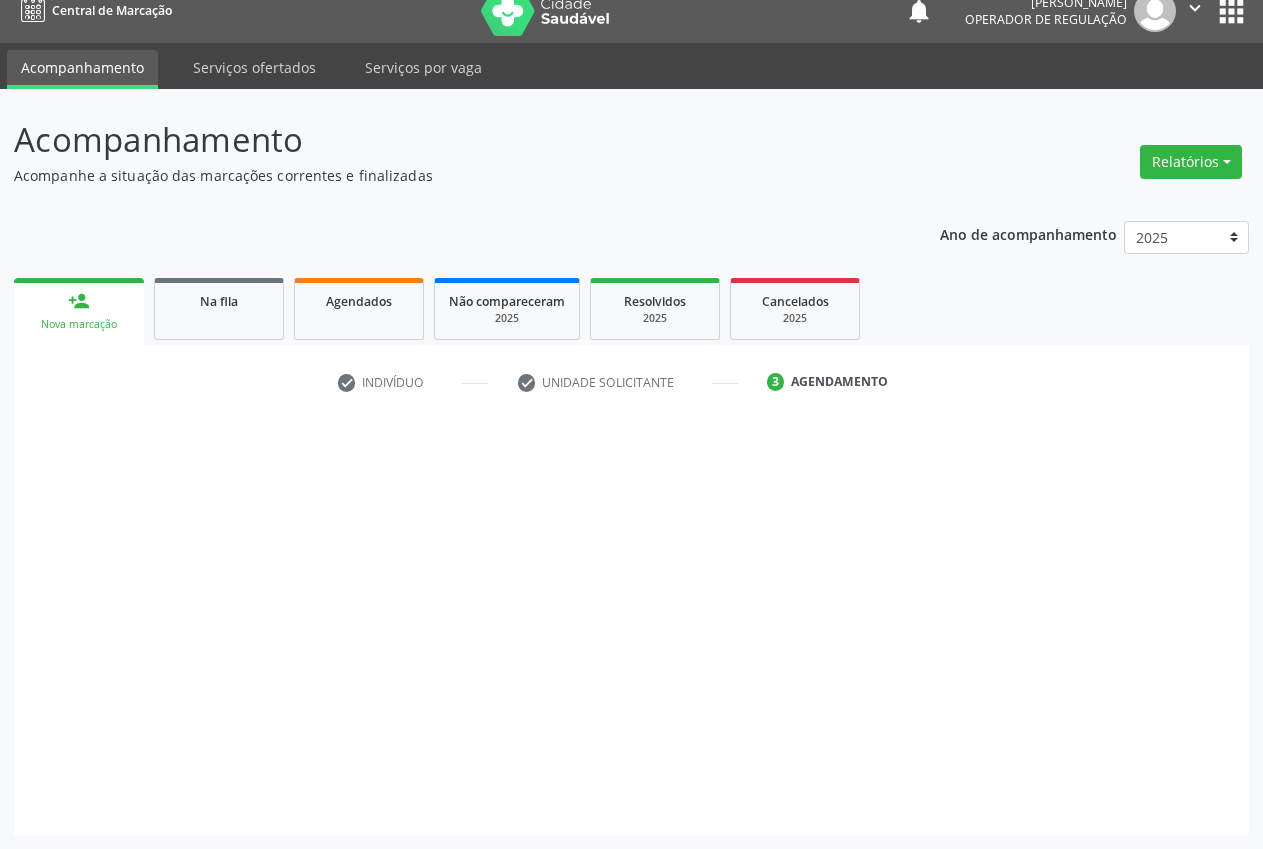 scroll, scrollTop: 21, scrollLeft: 0, axis: vertical 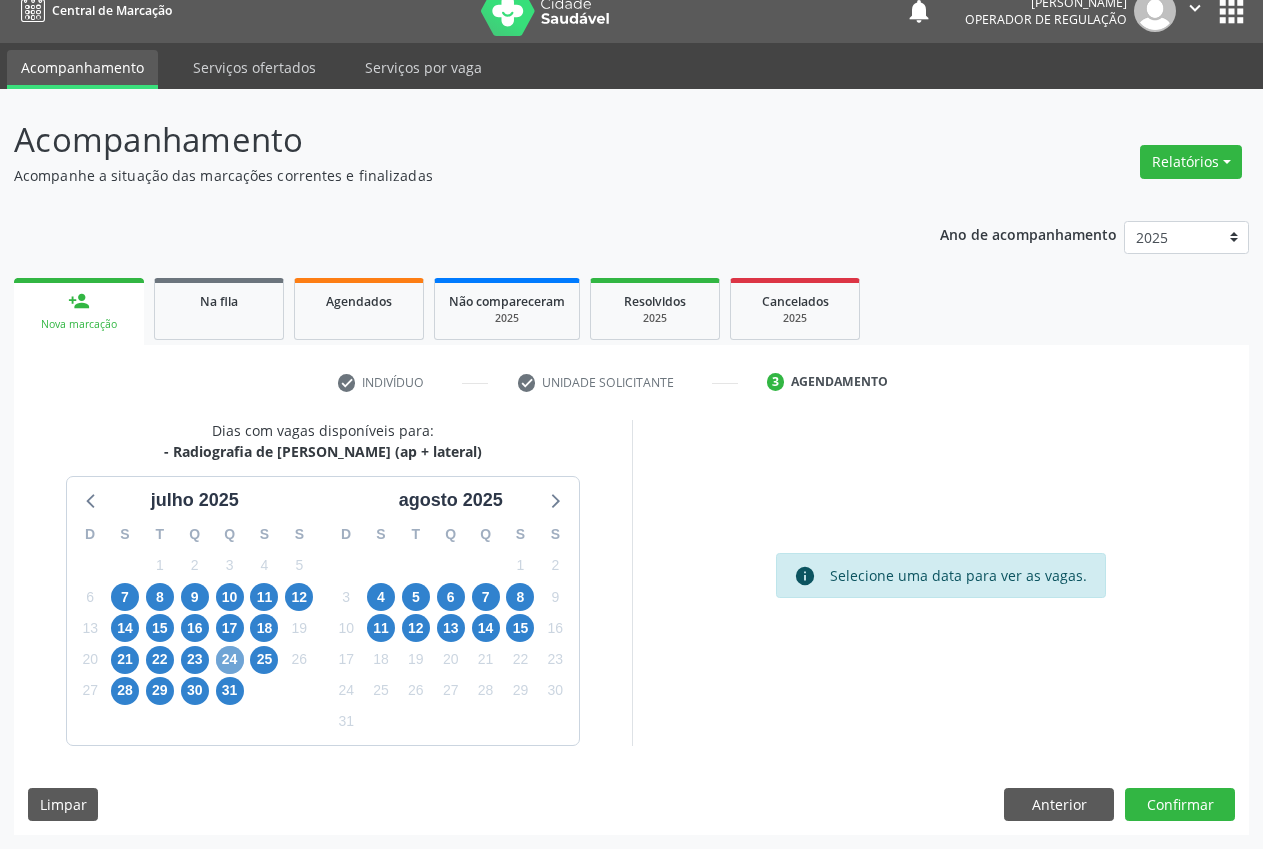 click on "24" at bounding box center [230, 660] 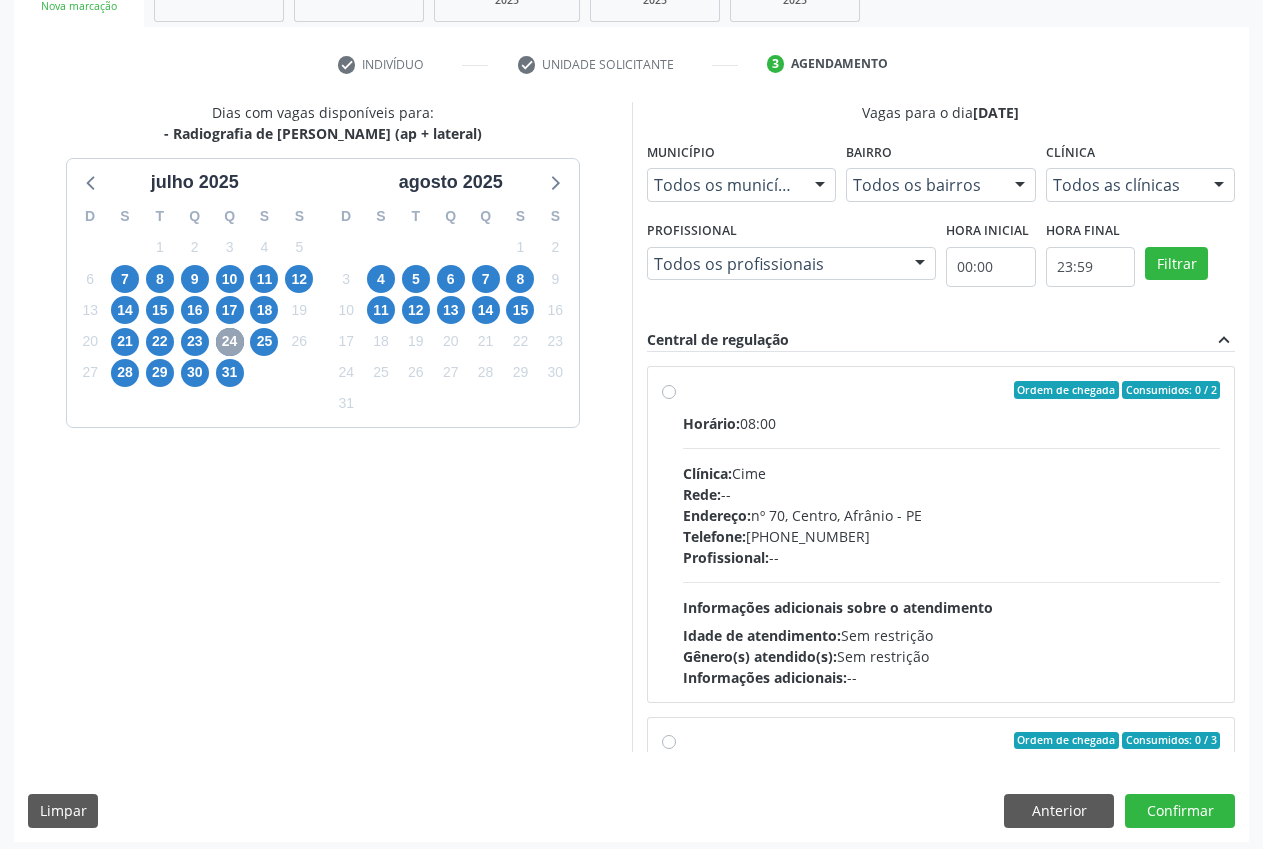 scroll, scrollTop: 346, scrollLeft: 0, axis: vertical 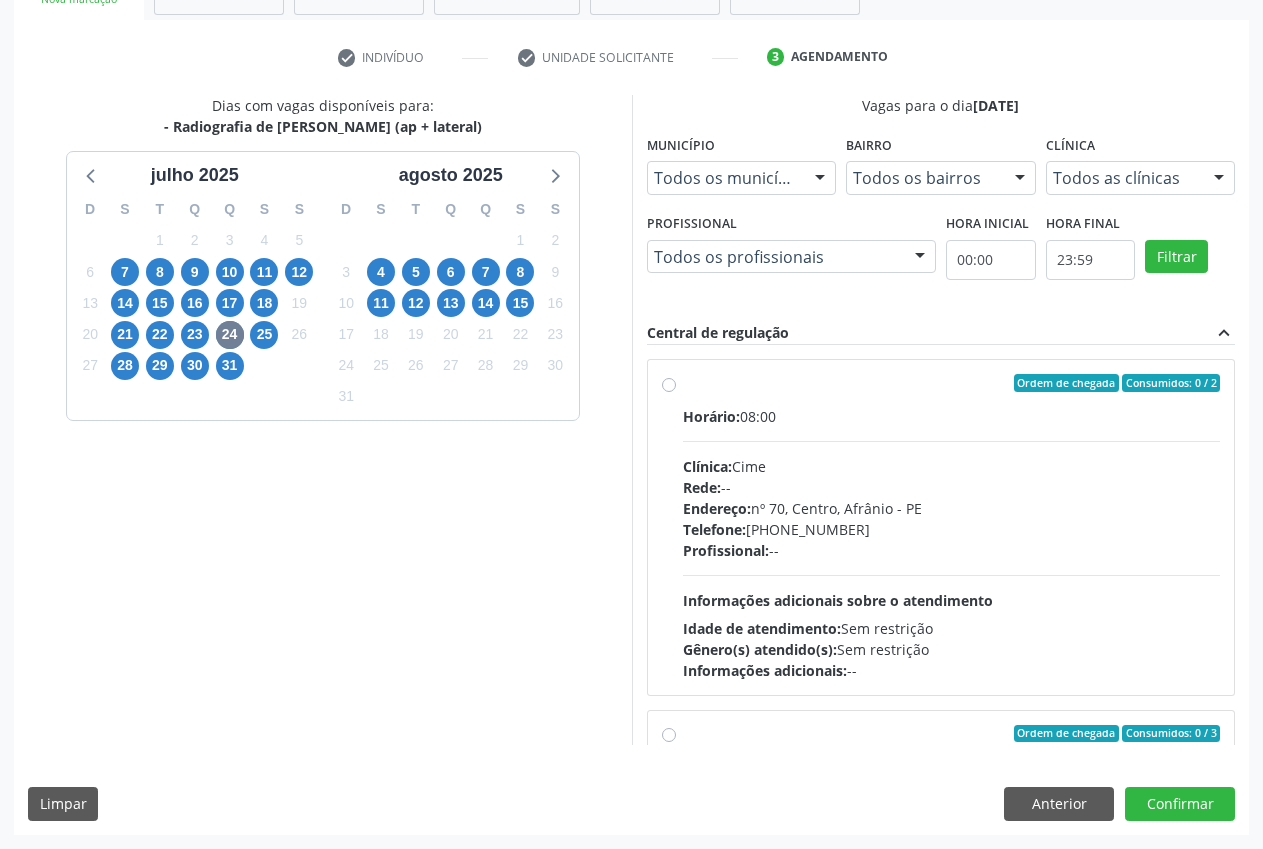 click on "Ordem de chegada
Consumidos: 0 / 2
Horário:   08:00
Clínica:  Cime
Rede:
--
Endereço:   [STREET_ADDRESS]
Telefone:   [PHONE_NUMBER]
Profissional:
--
Informações adicionais sobre o atendimento
Idade de atendimento:
Sem restrição
Gênero(s) atendido(s):
Sem restrição
Informações adicionais:
--" at bounding box center (941, 527) 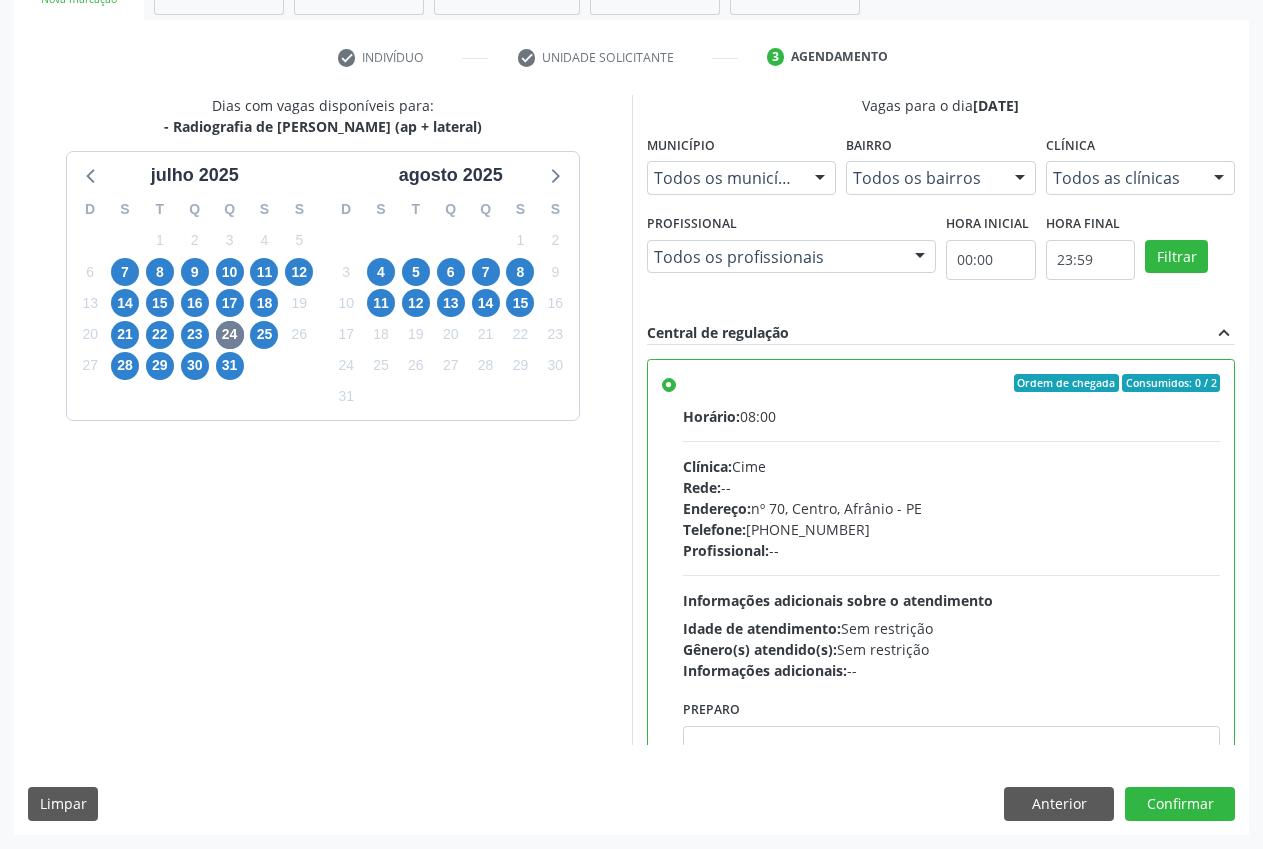 click at bounding box center [1219, 179] 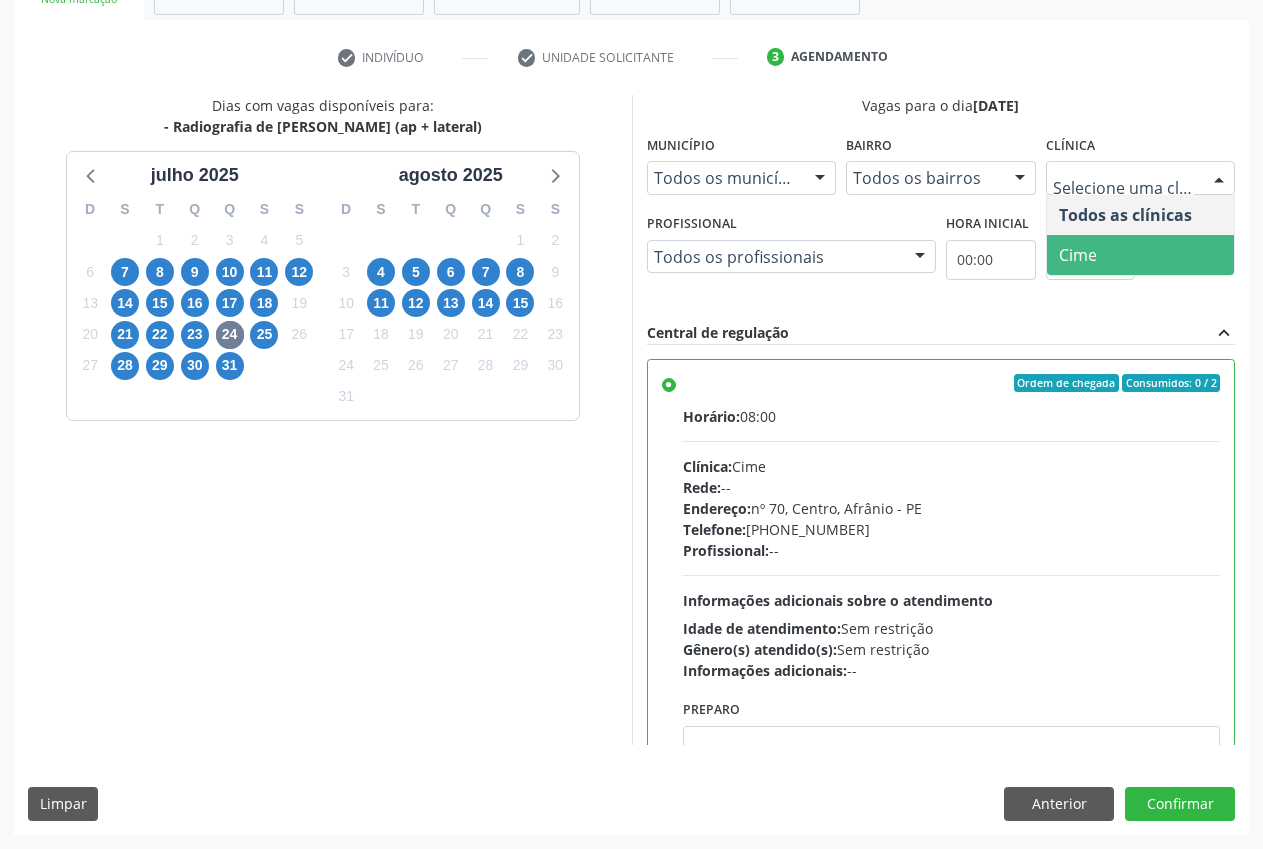 click on "Cime" at bounding box center (1141, 255) 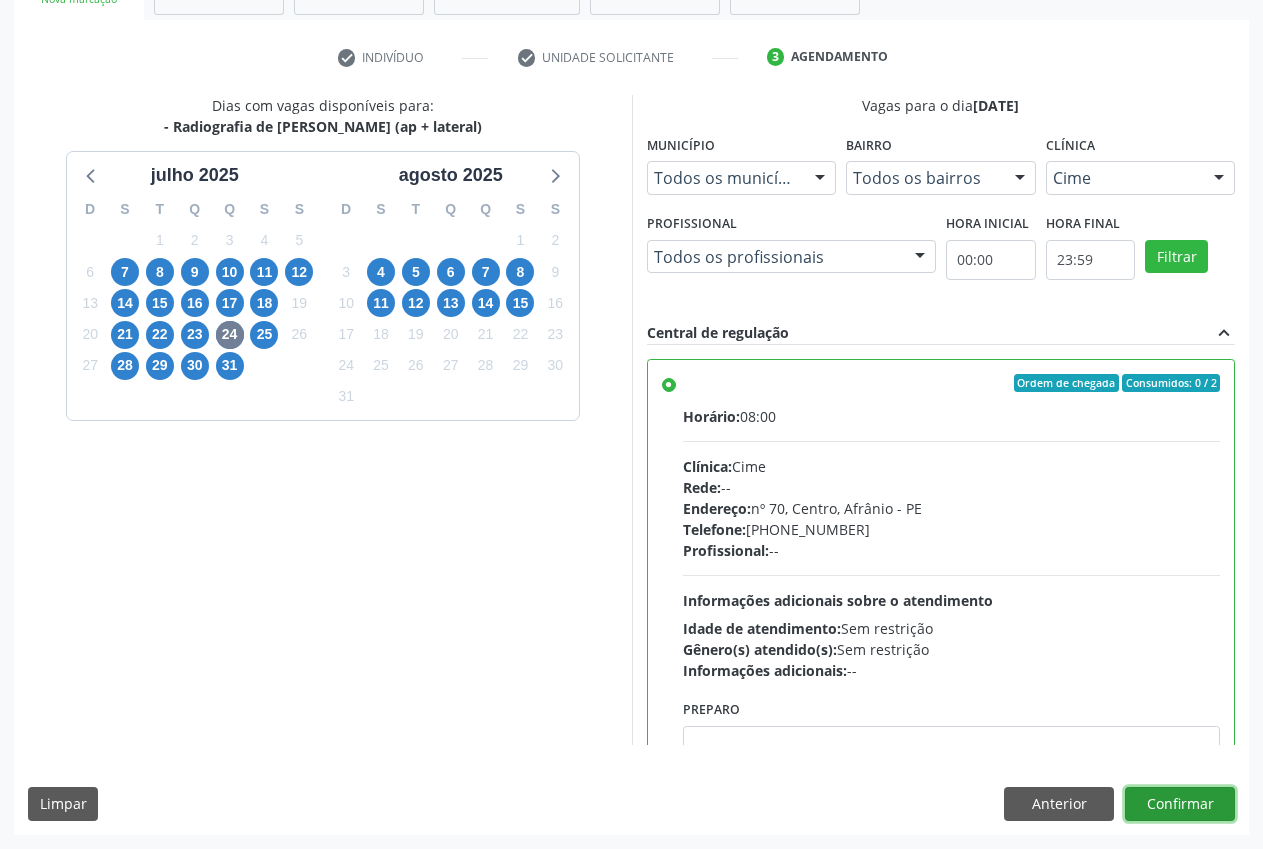 click on "Confirmar" at bounding box center (1180, 804) 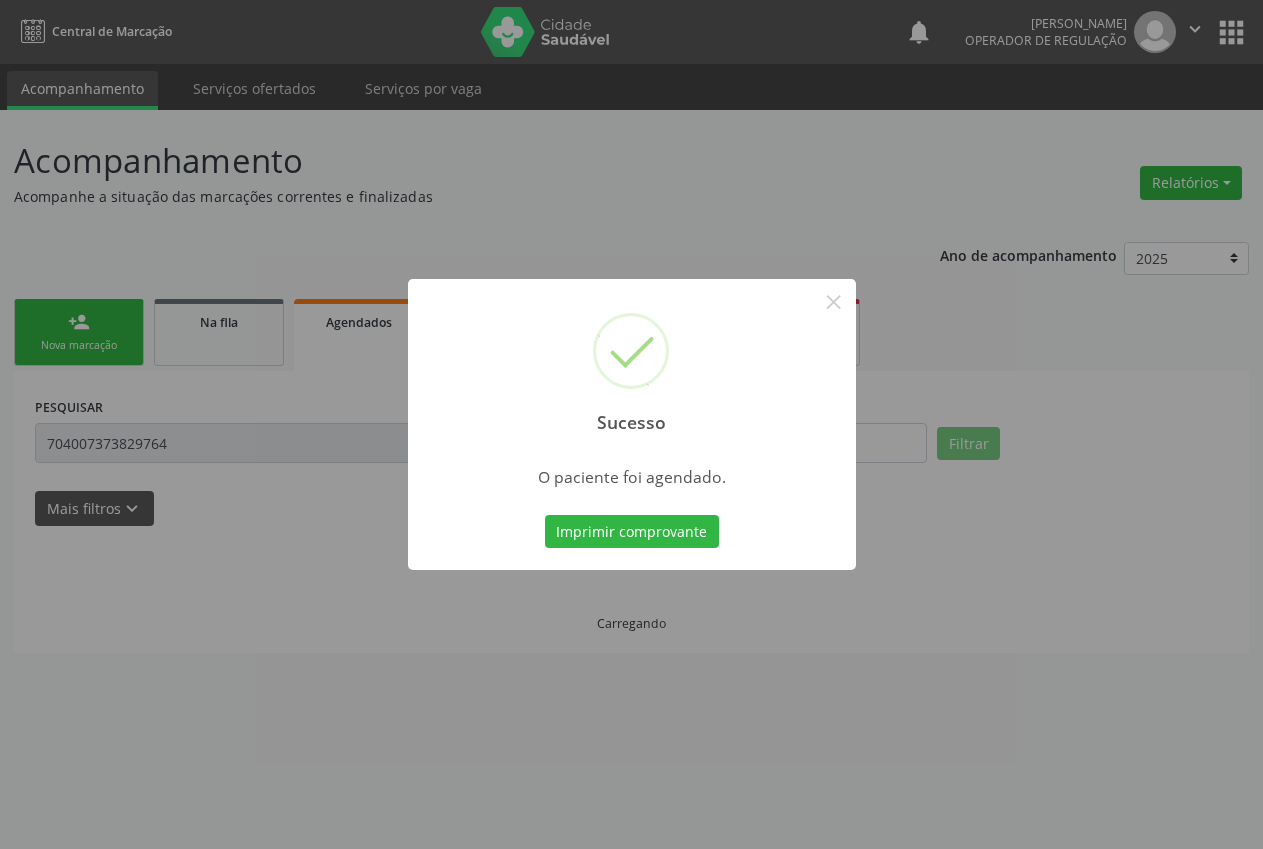 scroll, scrollTop: 0, scrollLeft: 0, axis: both 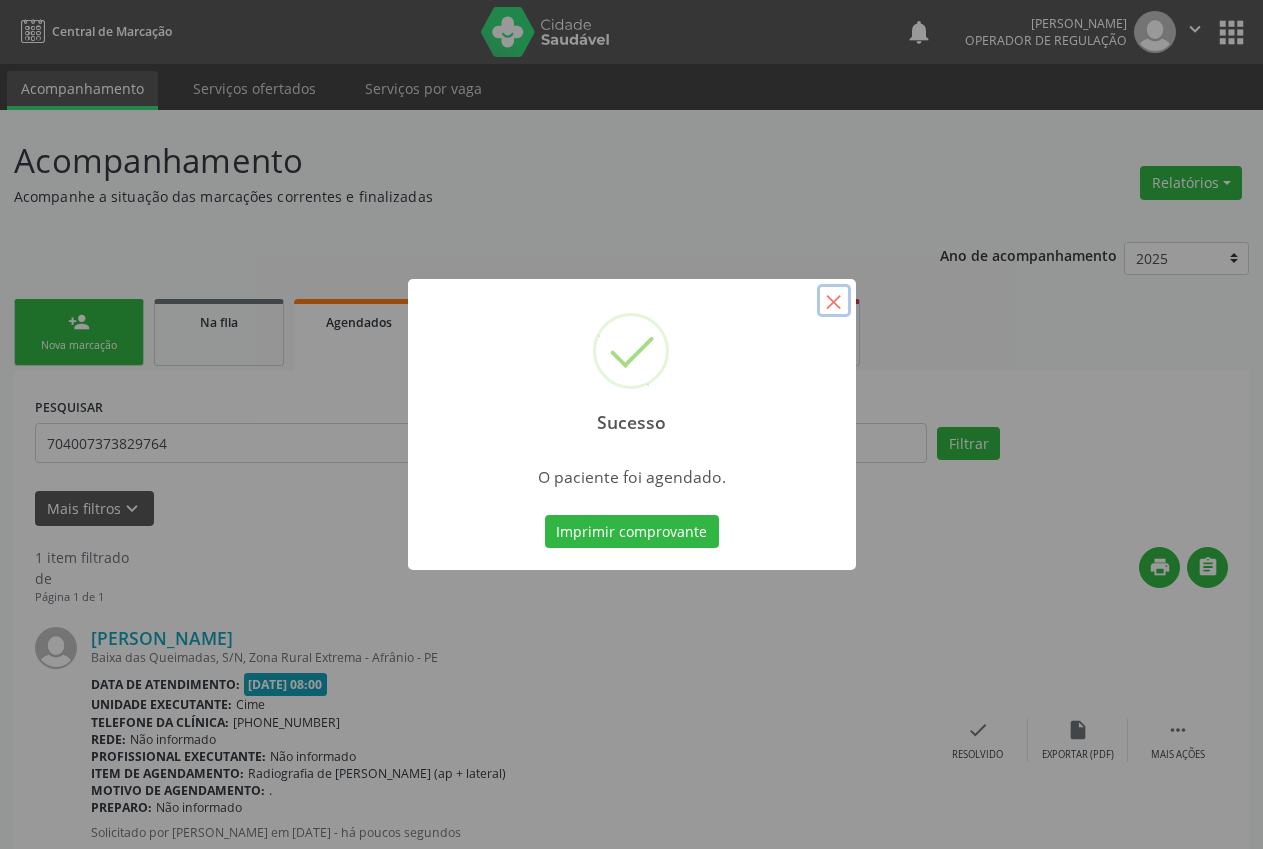 click on "×" at bounding box center (834, 301) 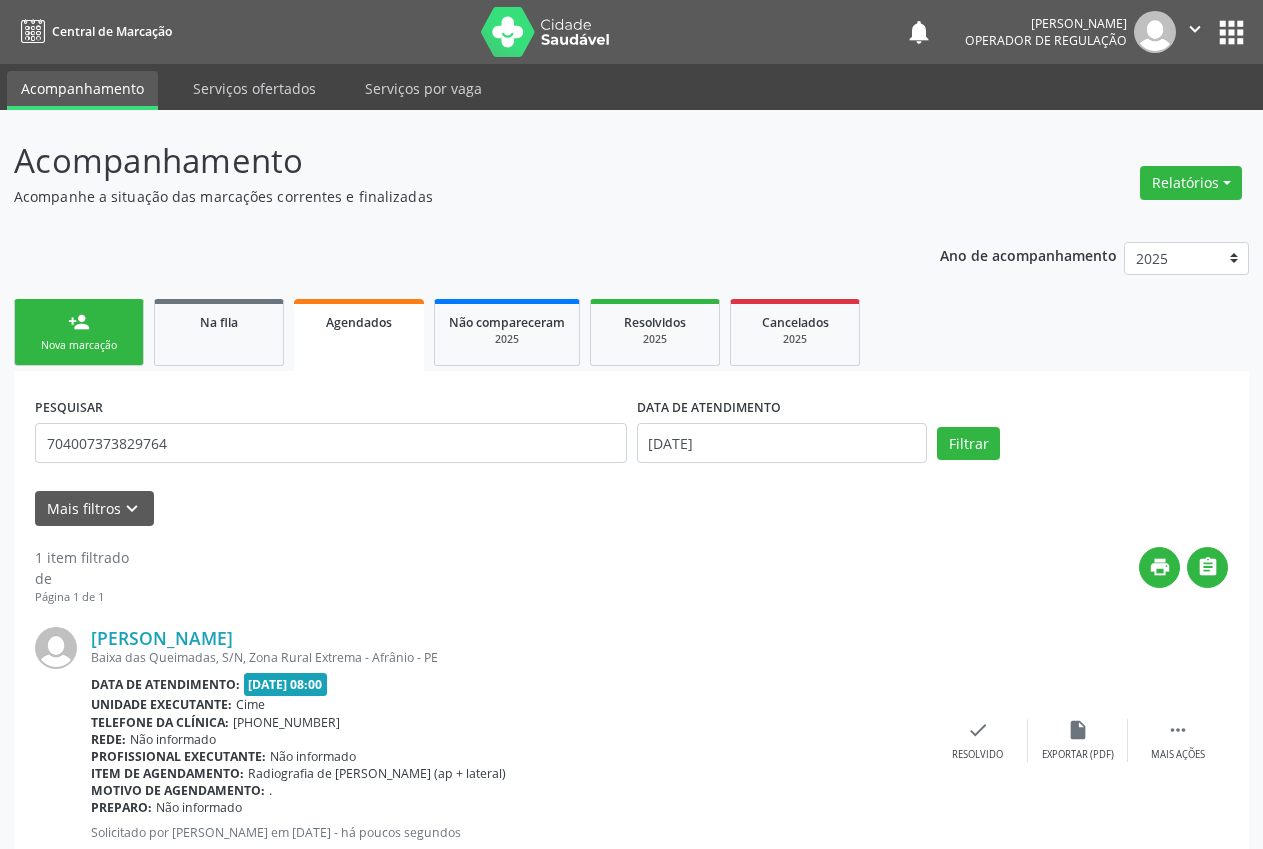 click on "person_add" at bounding box center [79, 322] 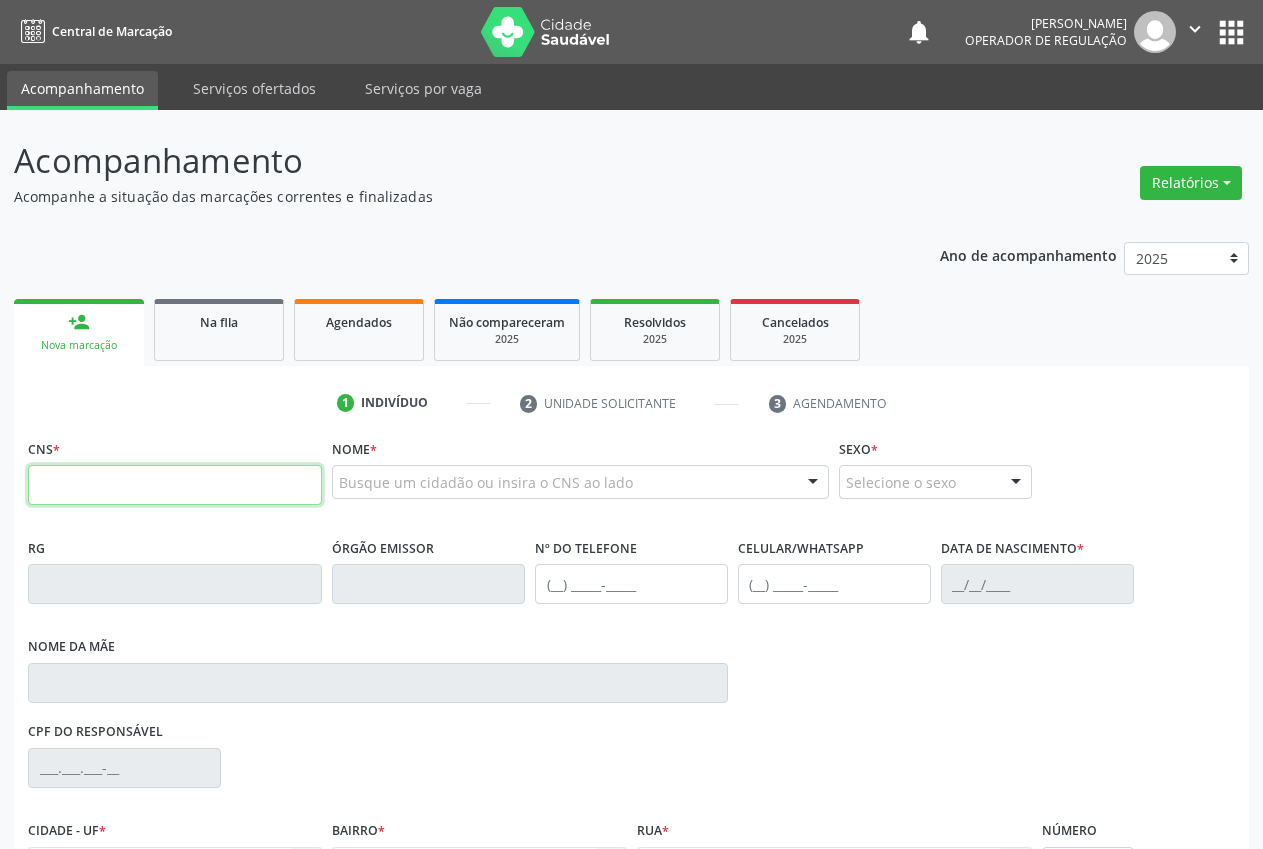 click at bounding box center [175, 485] 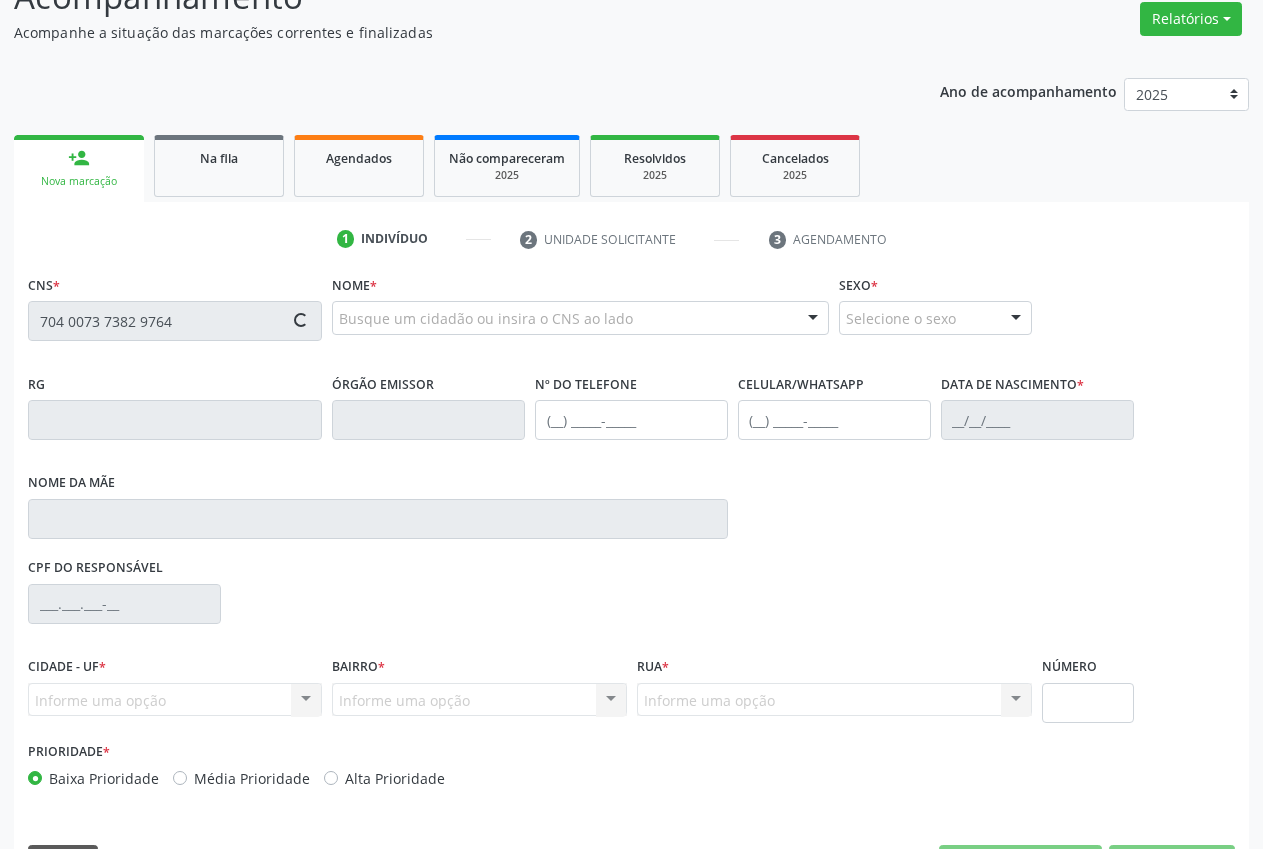 type on "704 0073 7382 9764" 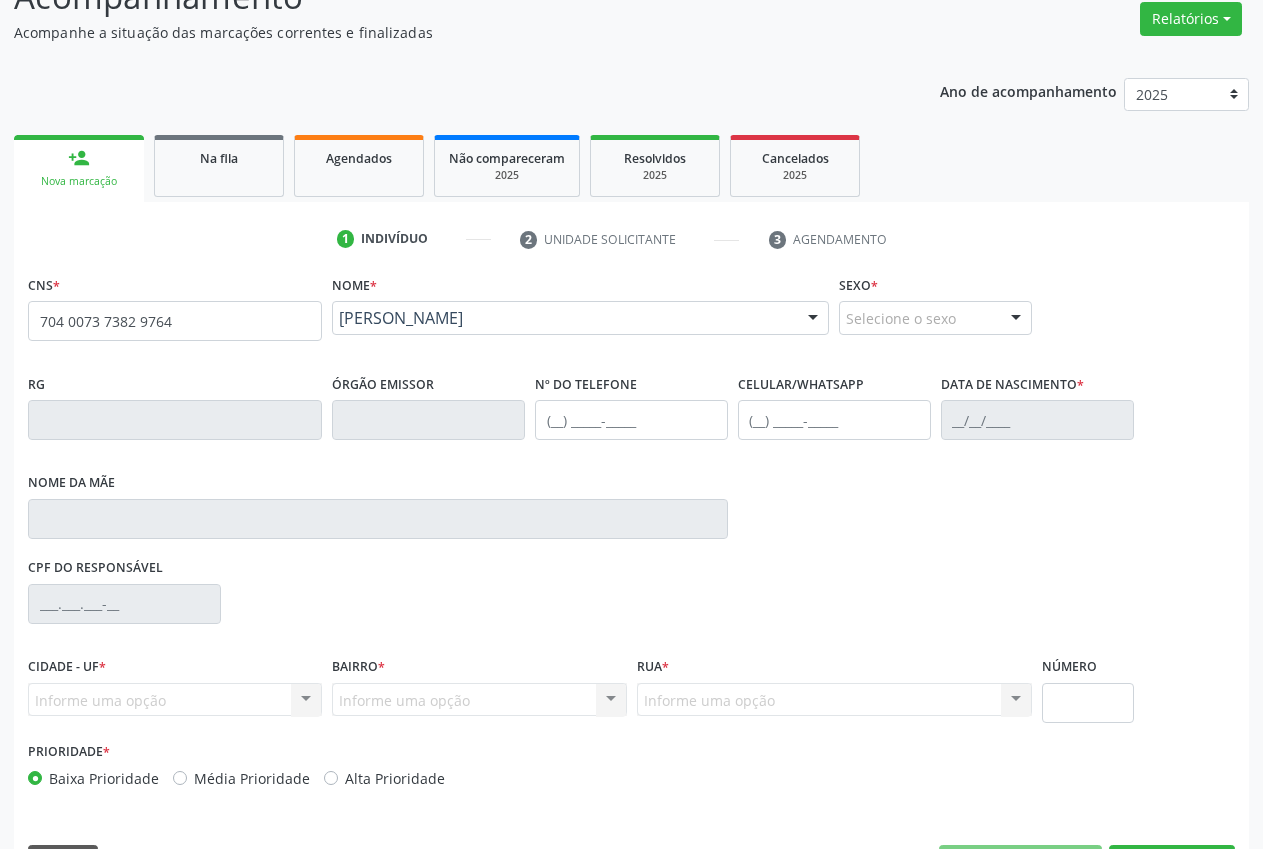 scroll, scrollTop: 221, scrollLeft: 0, axis: vertical 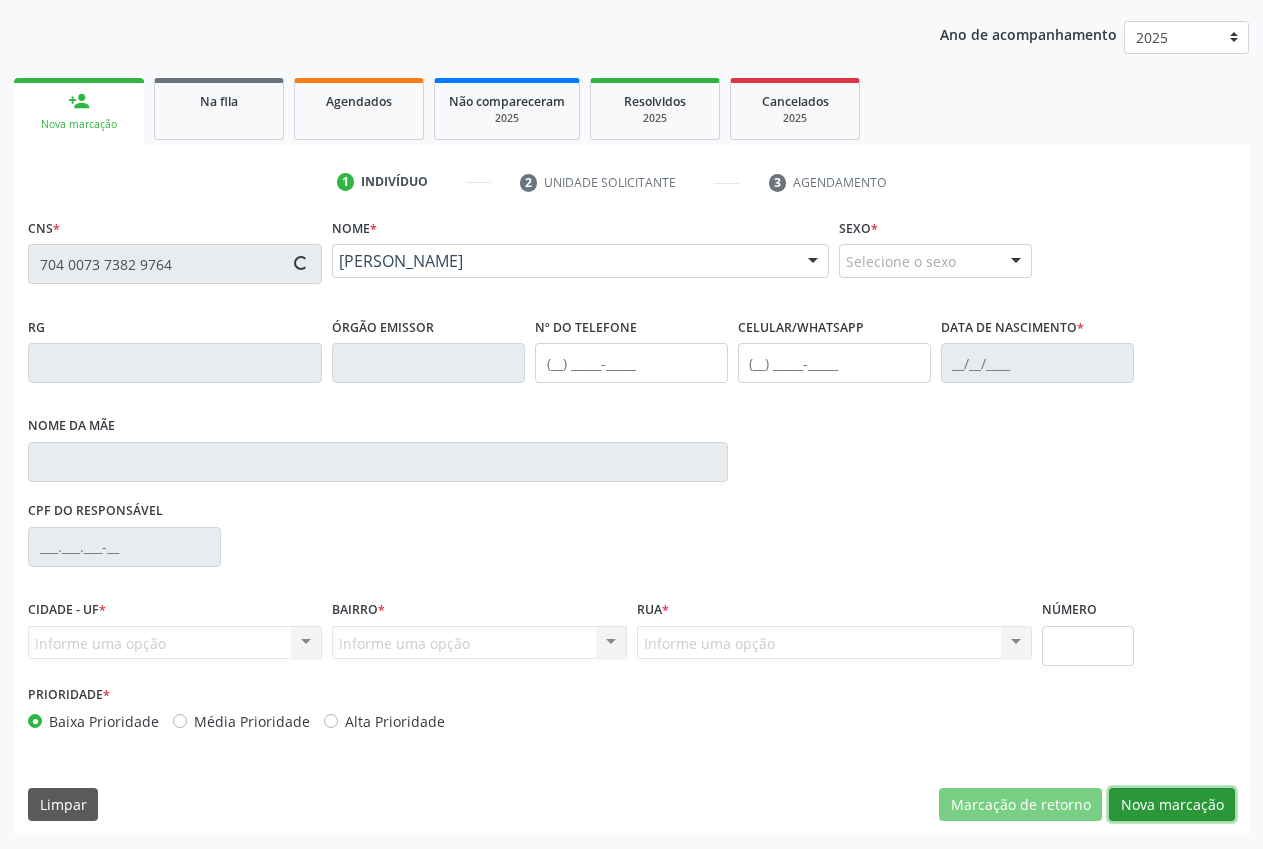 click on "Nova marcação" at bounding box center [1172, 805] 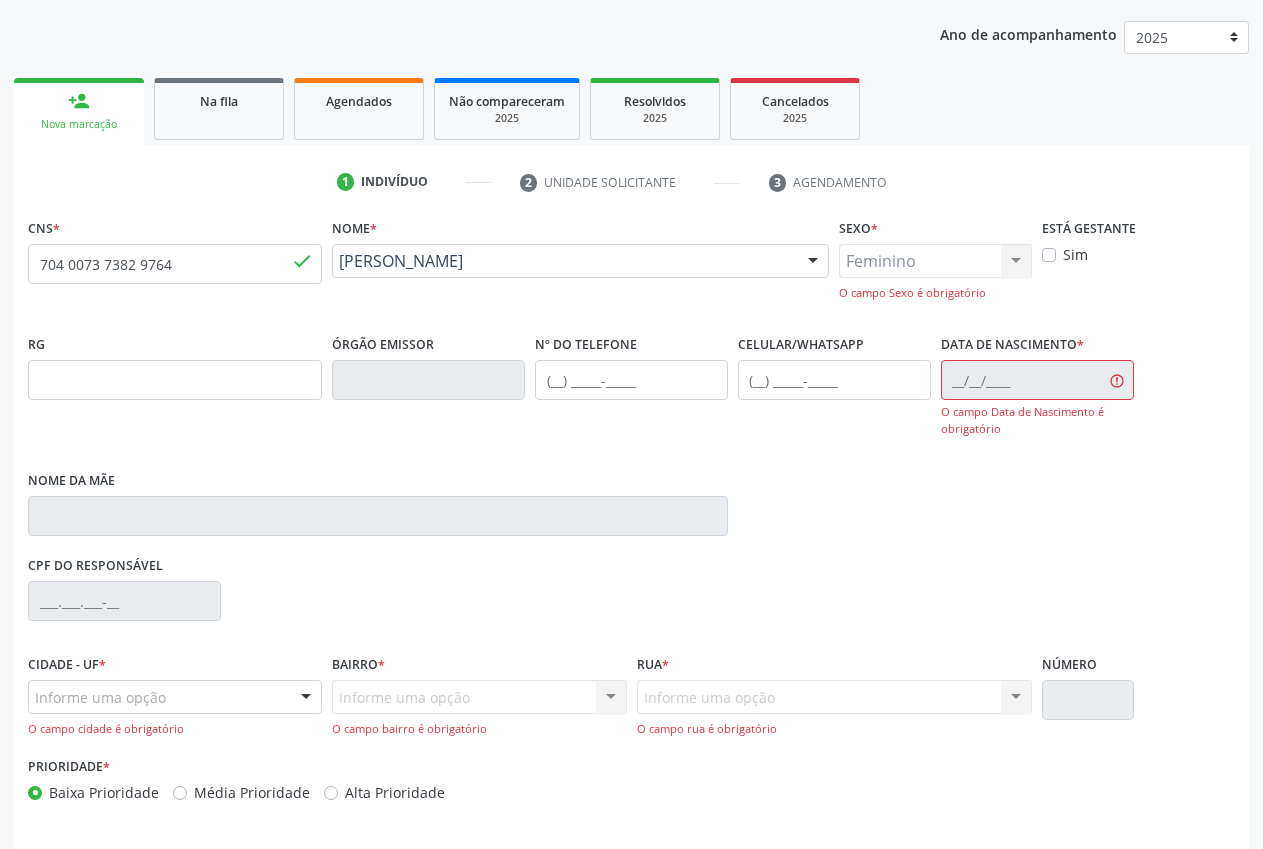 type on "[PHONE_NUMBER]" 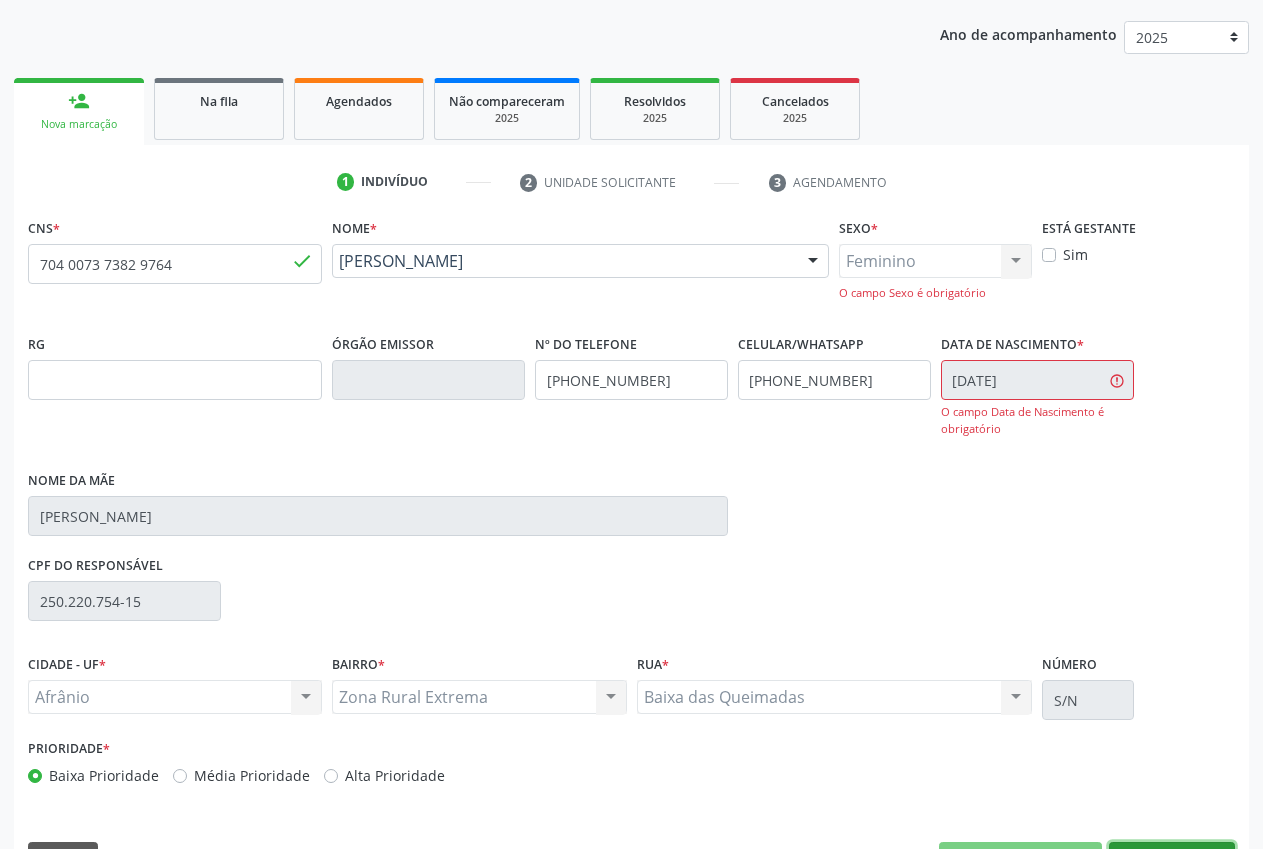 scroll, scrollTop: 276, scrollLeft: 0, axis: vertical 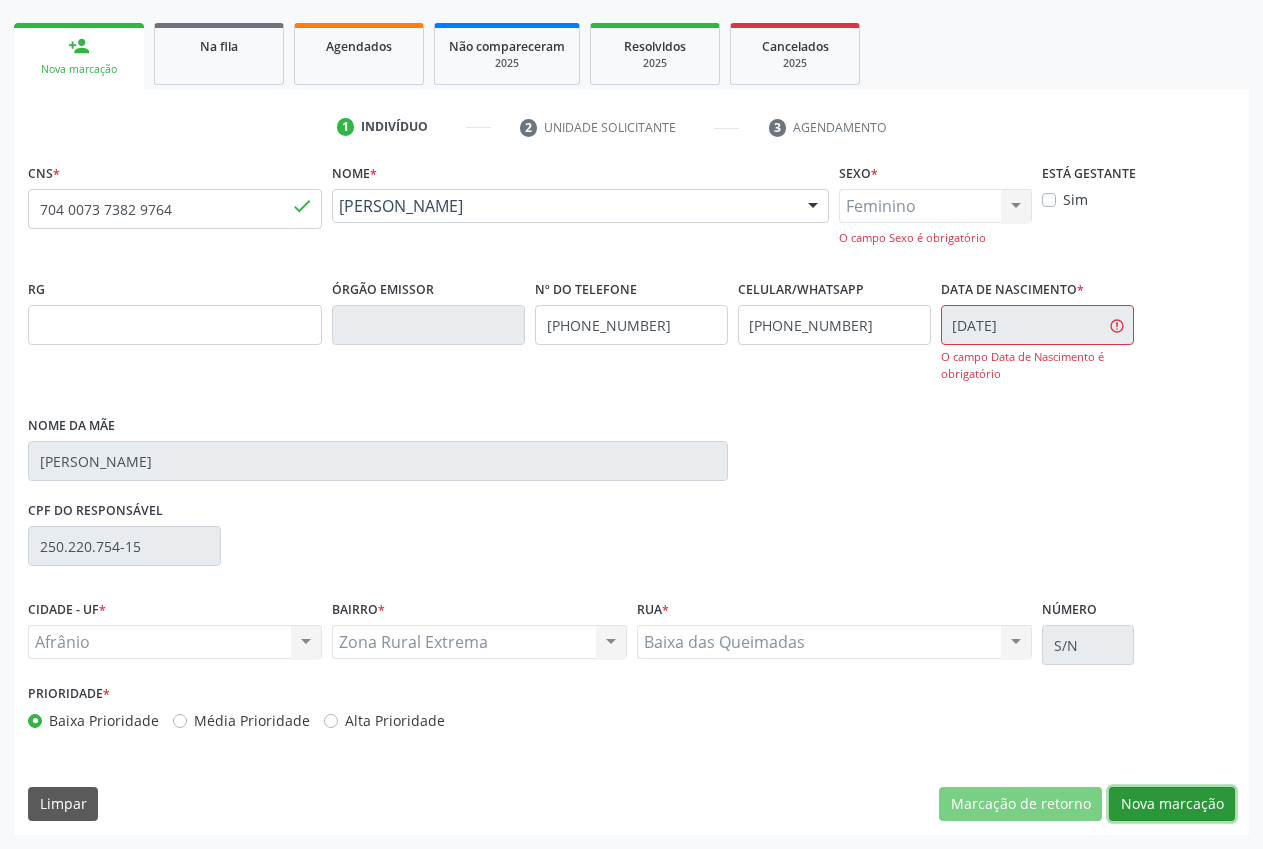 click on "Nova marcação" at bounding box center (1172, 804) 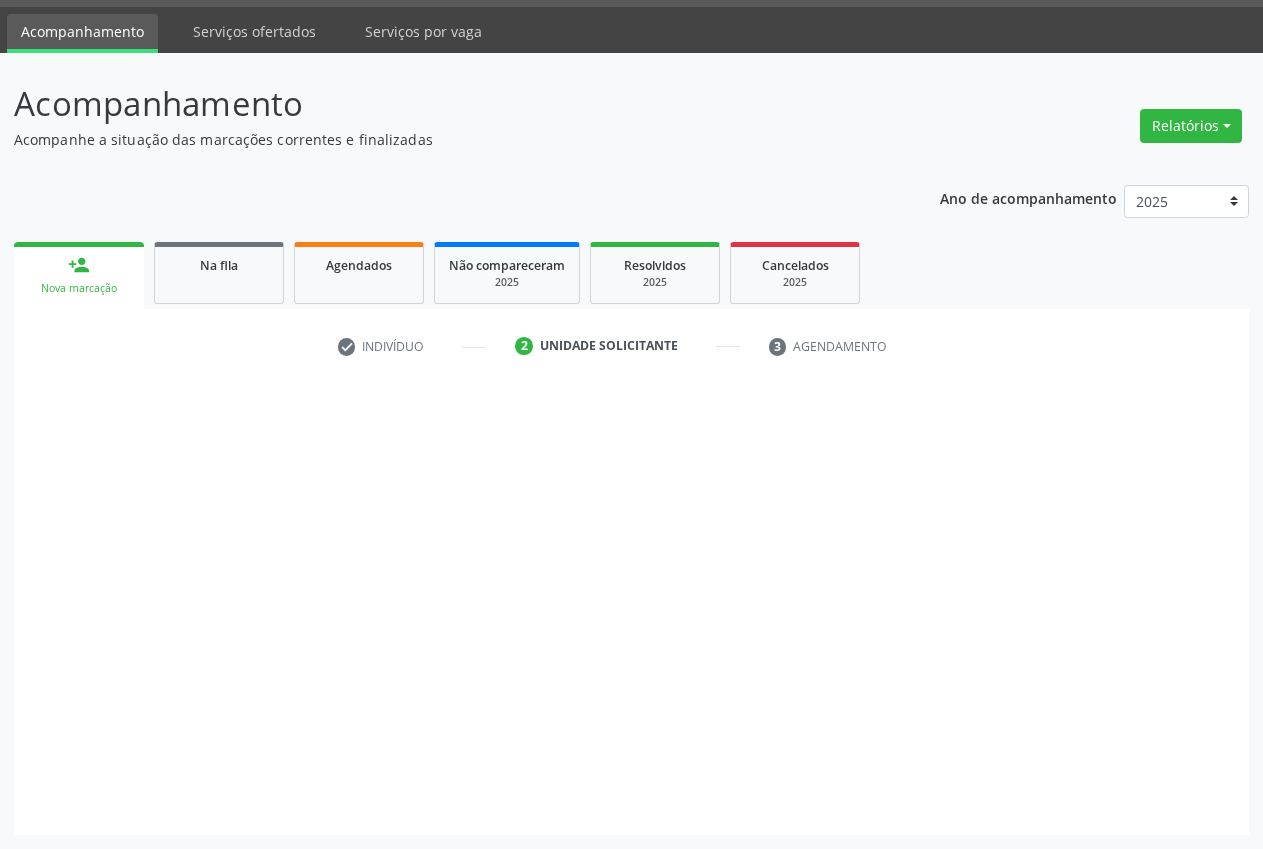 scroll, scrollTop: 57, scrollLeft: 0, axis: vertical 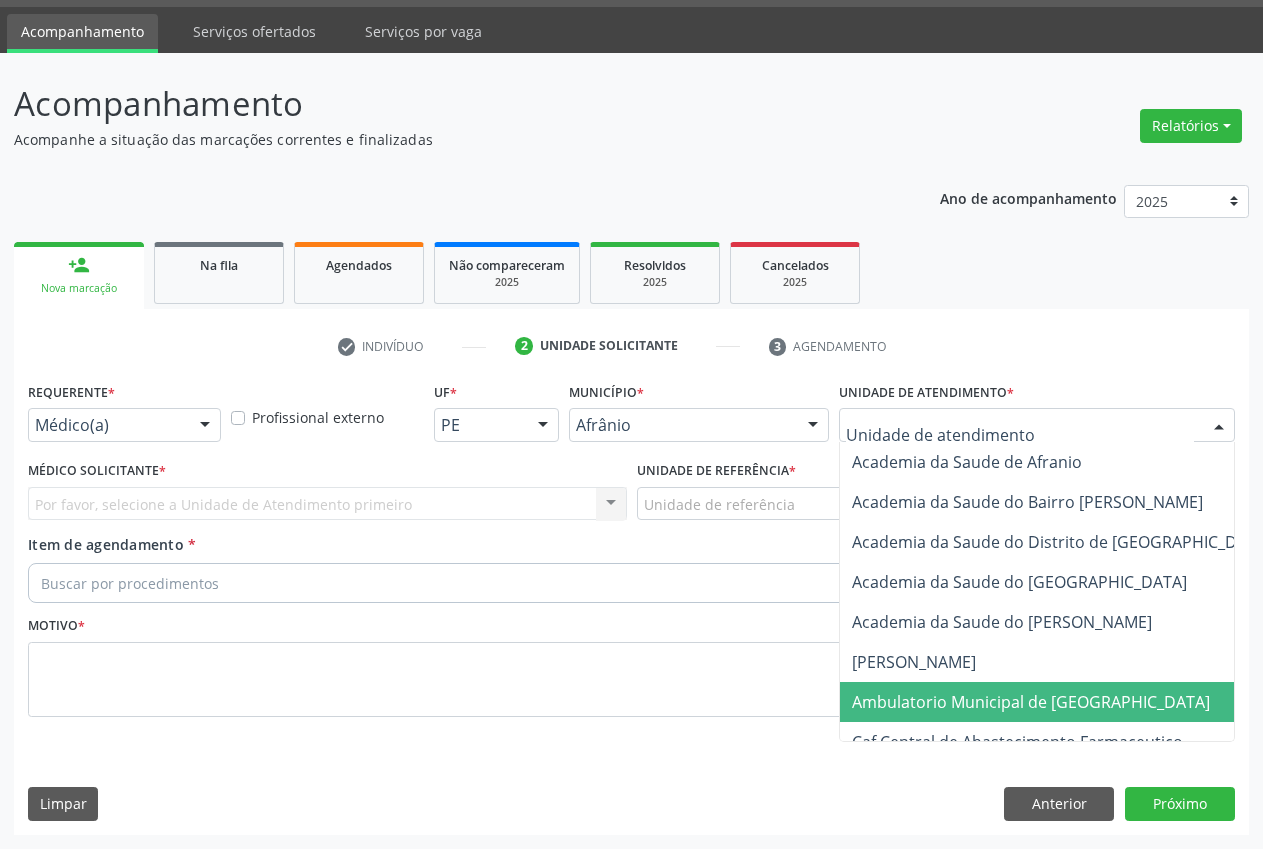 click on "Ambulatorio Municipal de [GEOGRAPHIC_DATA]" at bounding box center [1031, 702] 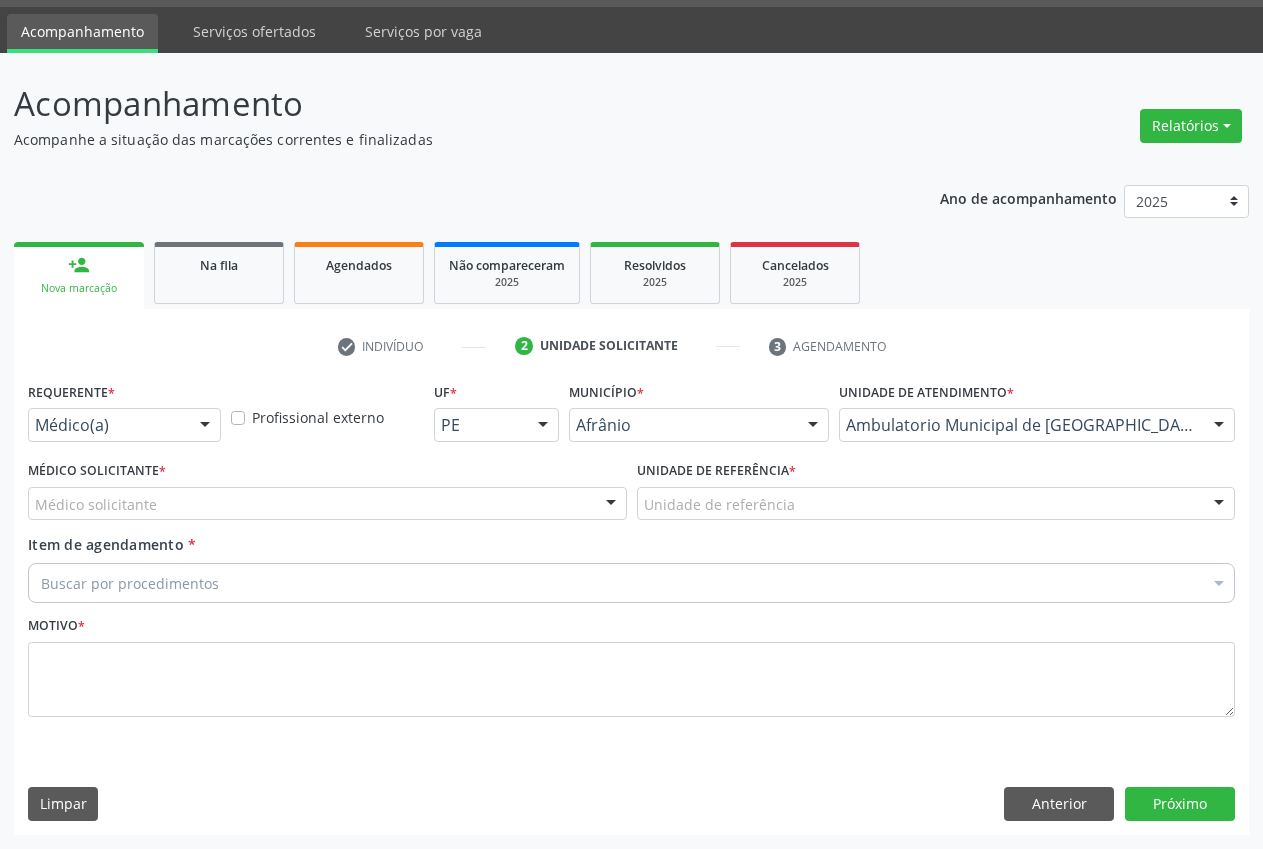 click on "Unidade de referência" at bounding box center [936, 504] 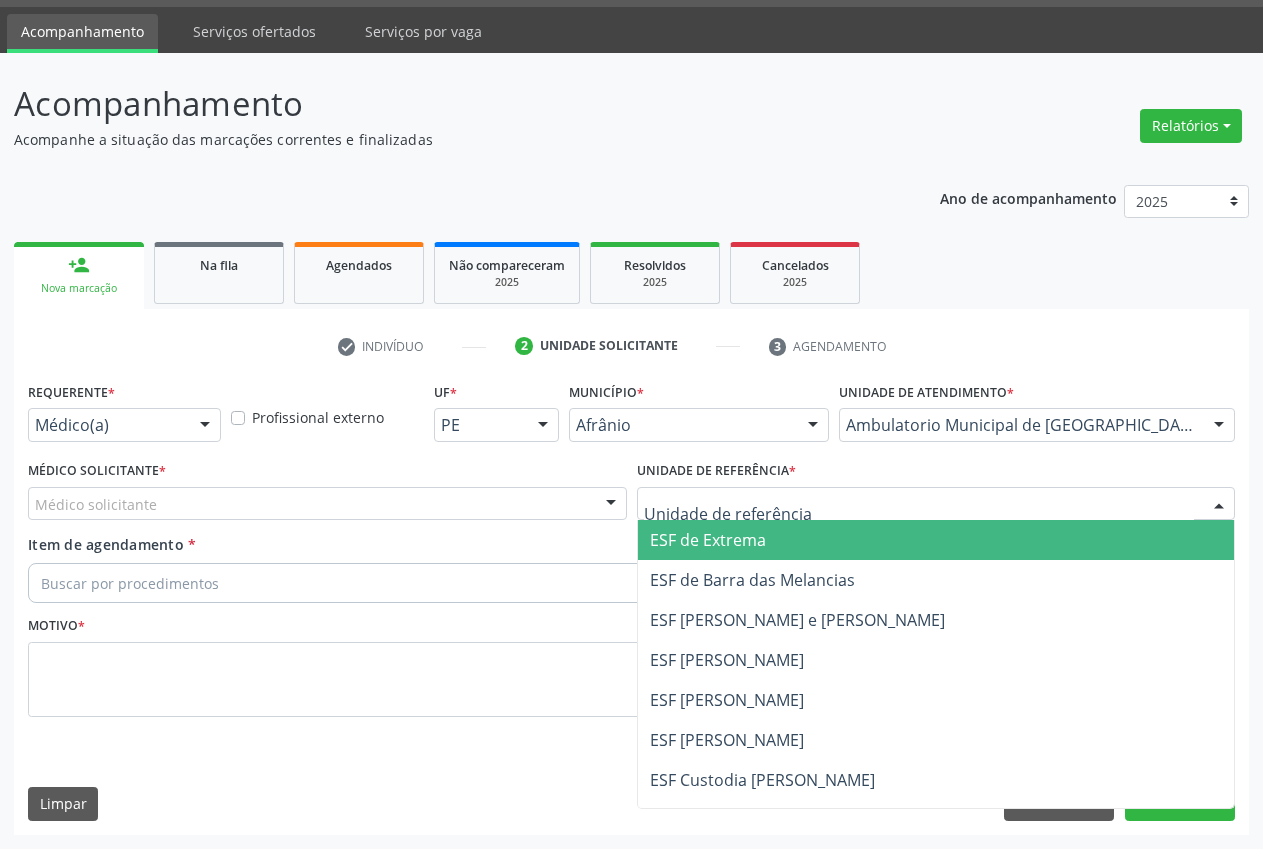 click on "ESF de Extrema" at bounding box center (936, 540) 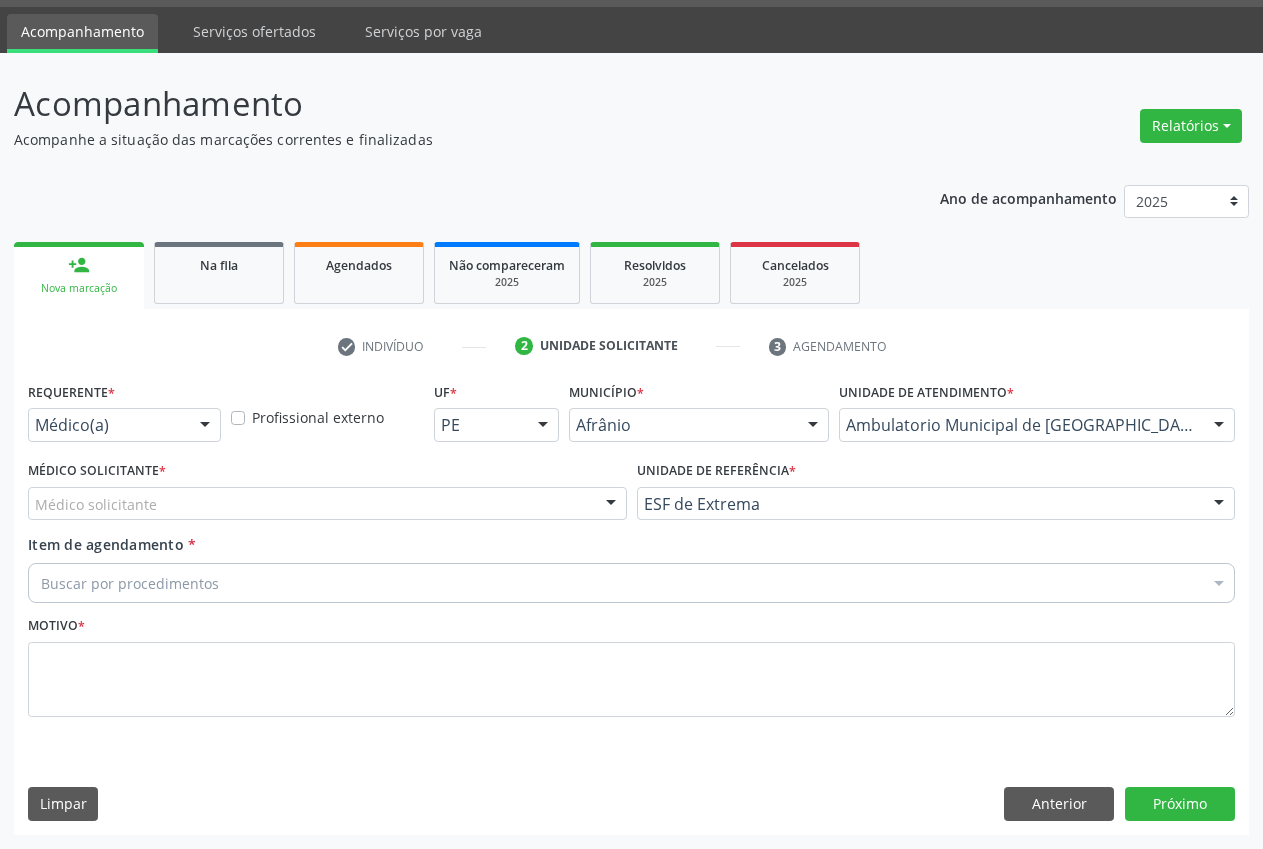 click on "Médico solicitante" at bounding box center [327, 504] 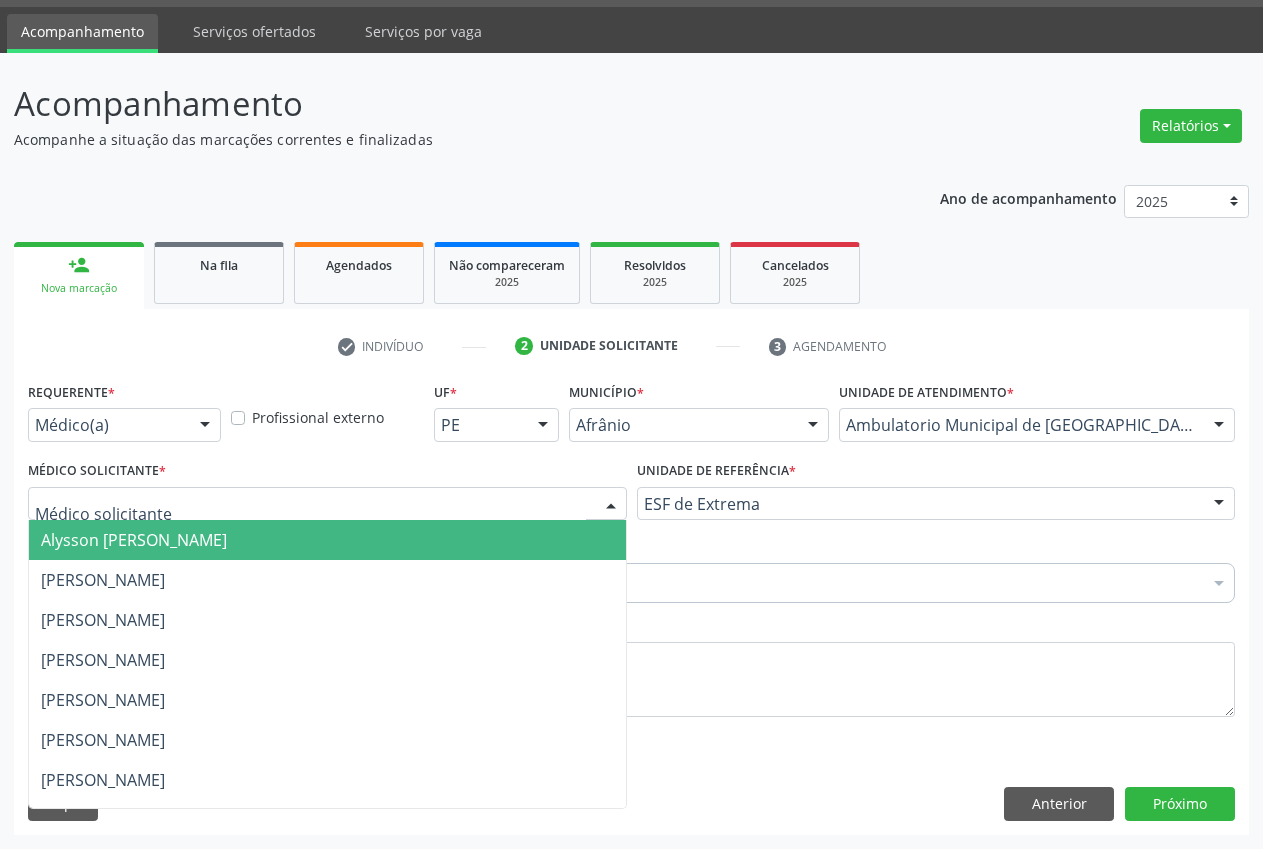 click on "Alysson [PERSON_NAME]" at bounding box center (134, 540) 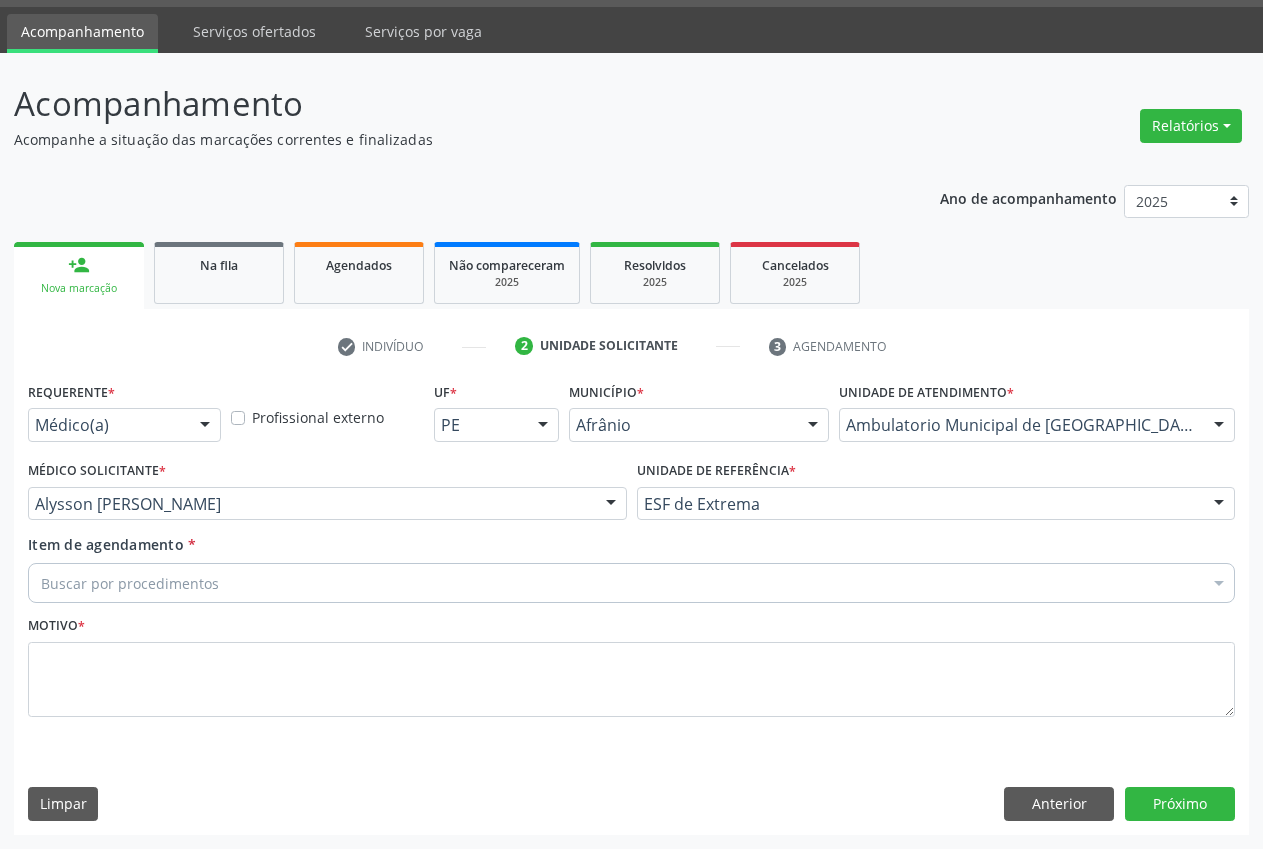 click on "Buscar por procedimentos" at bounding box center [631, 583] 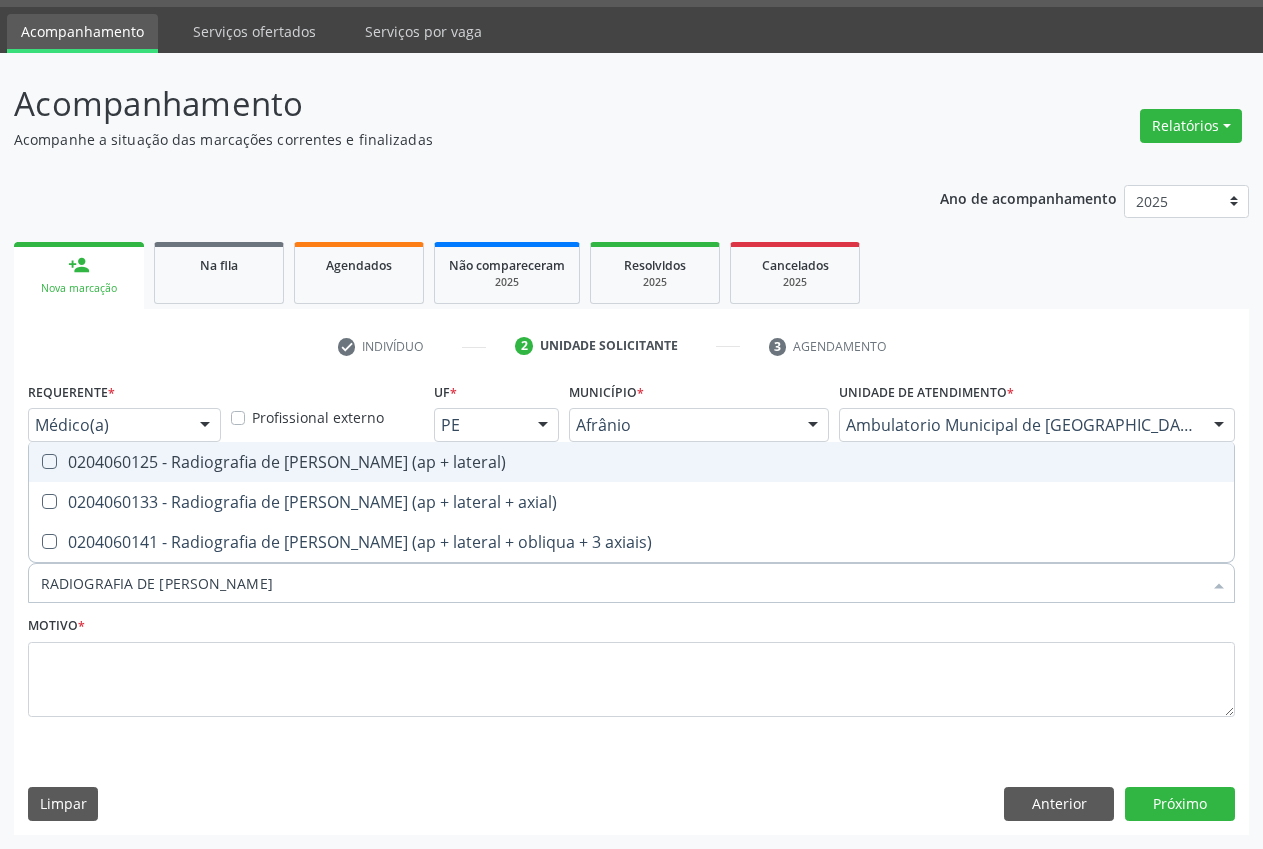 type on "RADIOGRAFIA DE J" 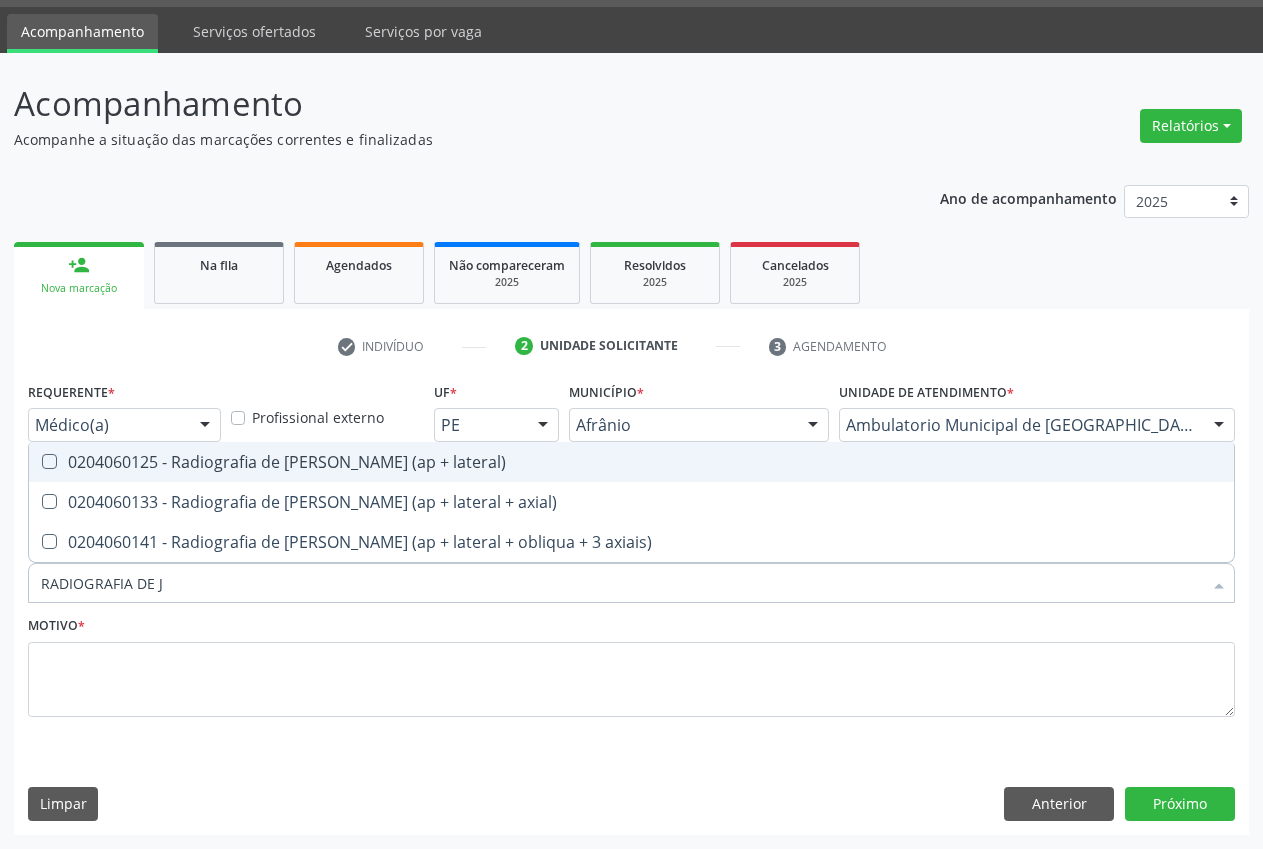 click at bounding box center [49, 461] 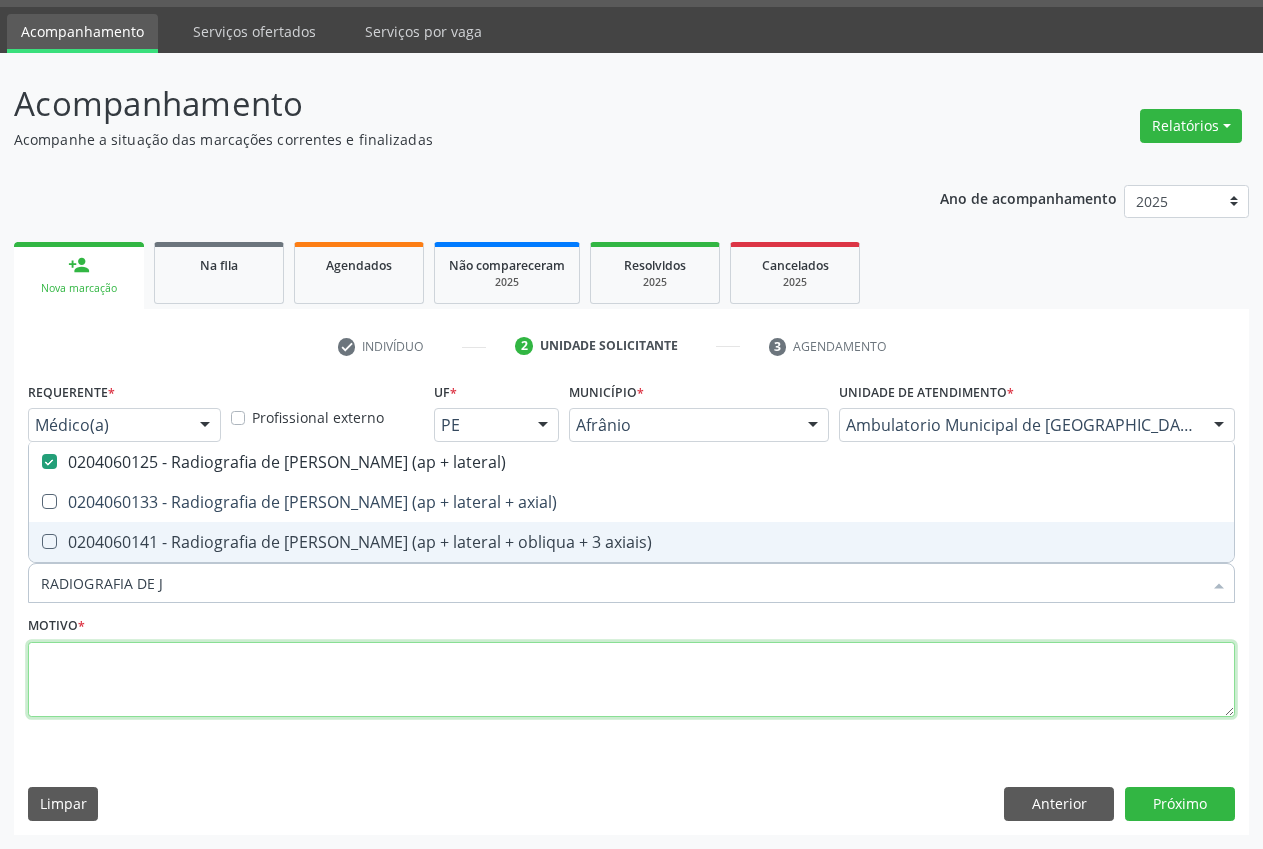 click at bounding box center [631, 680] 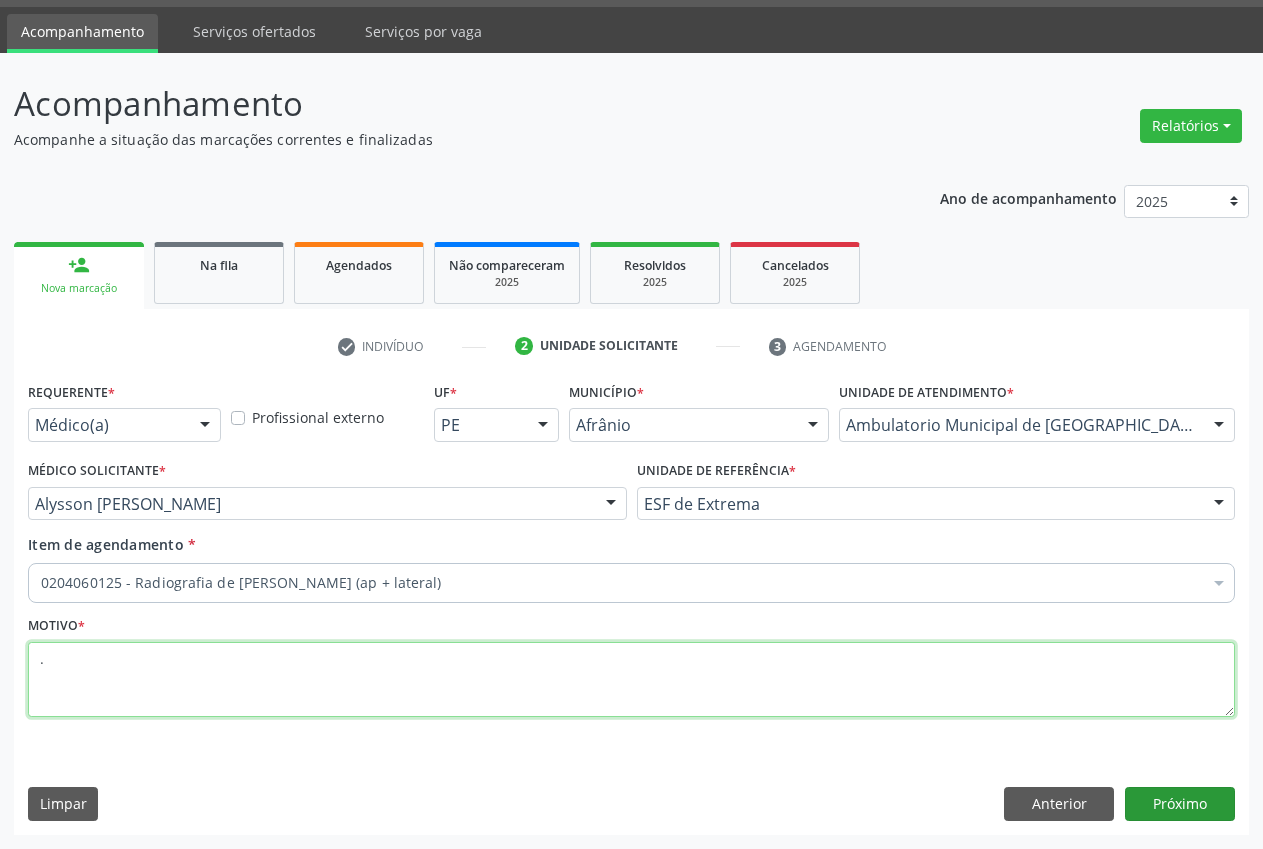 type on "." 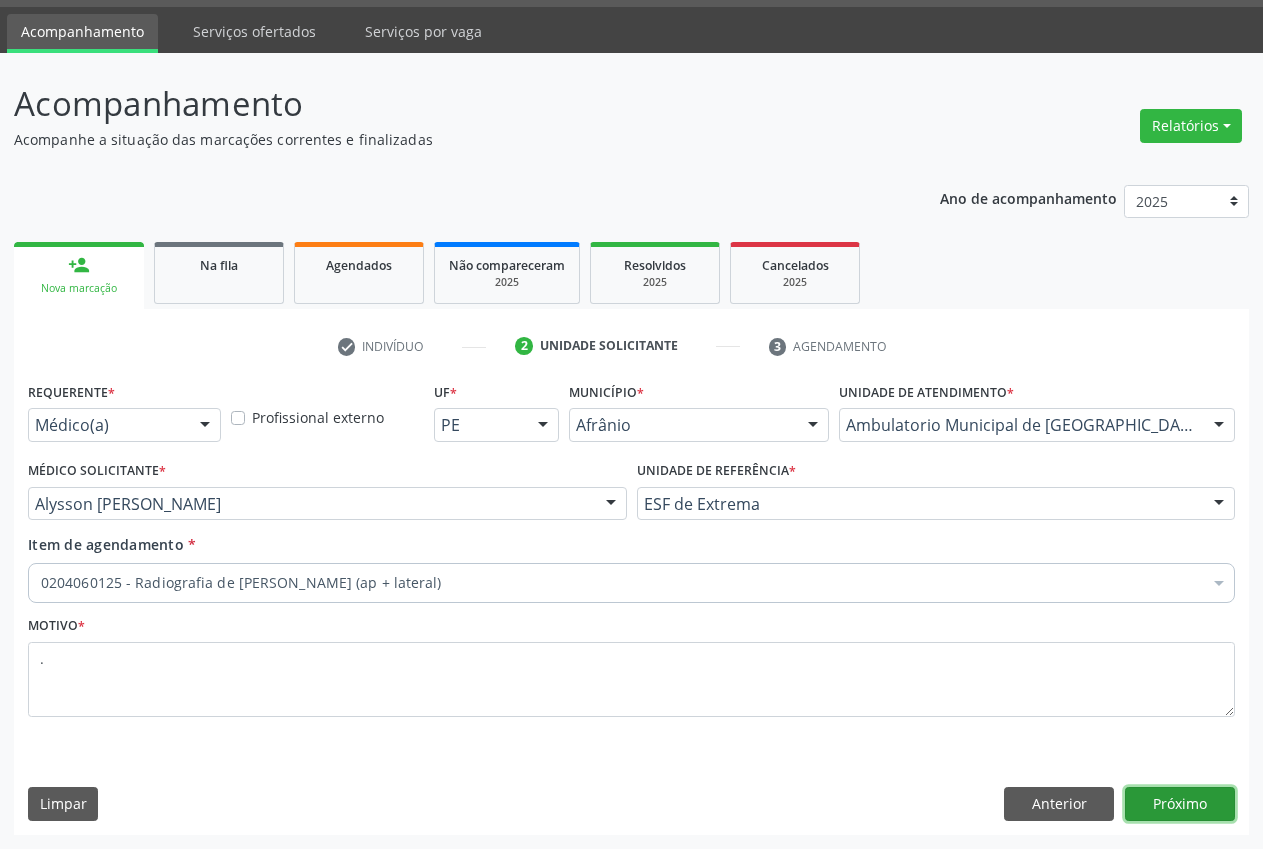 click on "Próximo" at bounding box center [1180, 804] 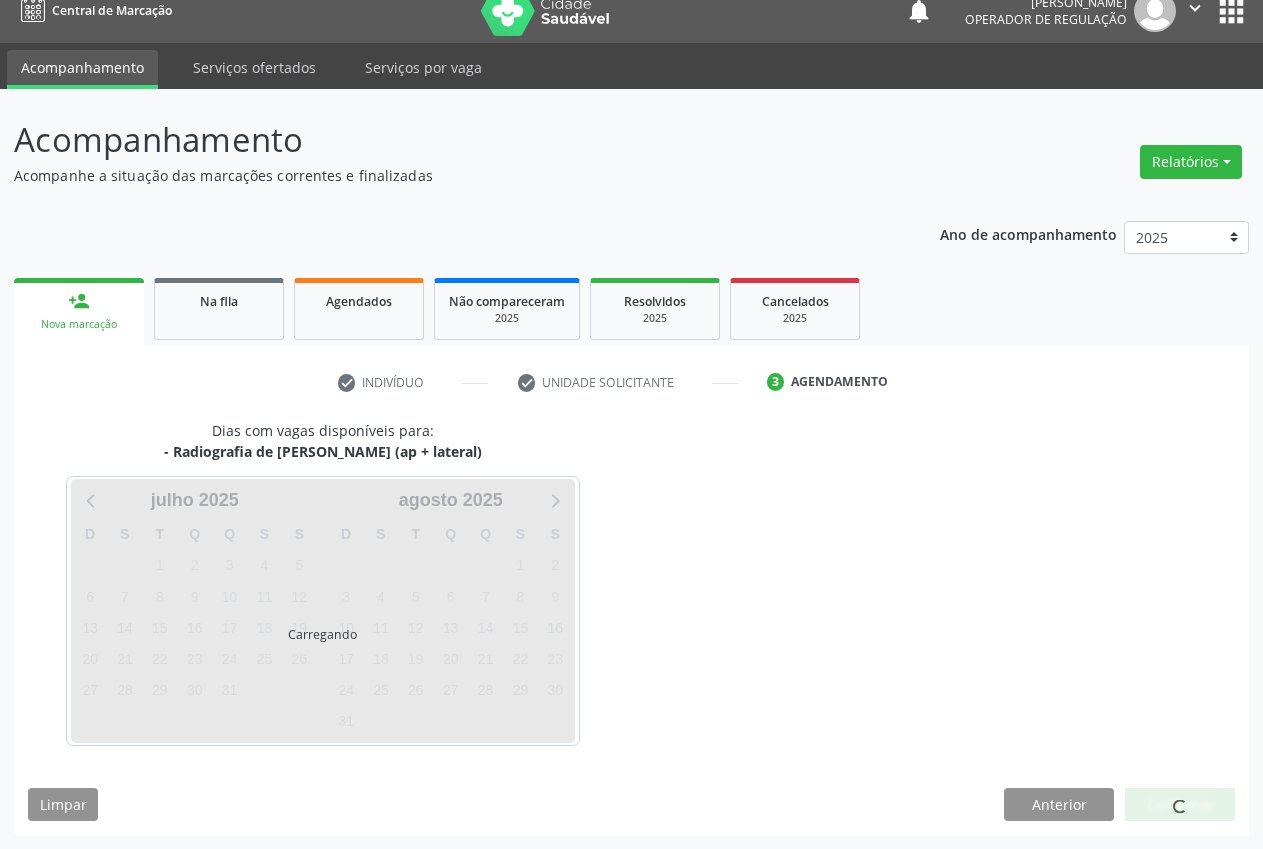 scroll, scrollTop: 21, scrollLeft: 0, axis: vertical 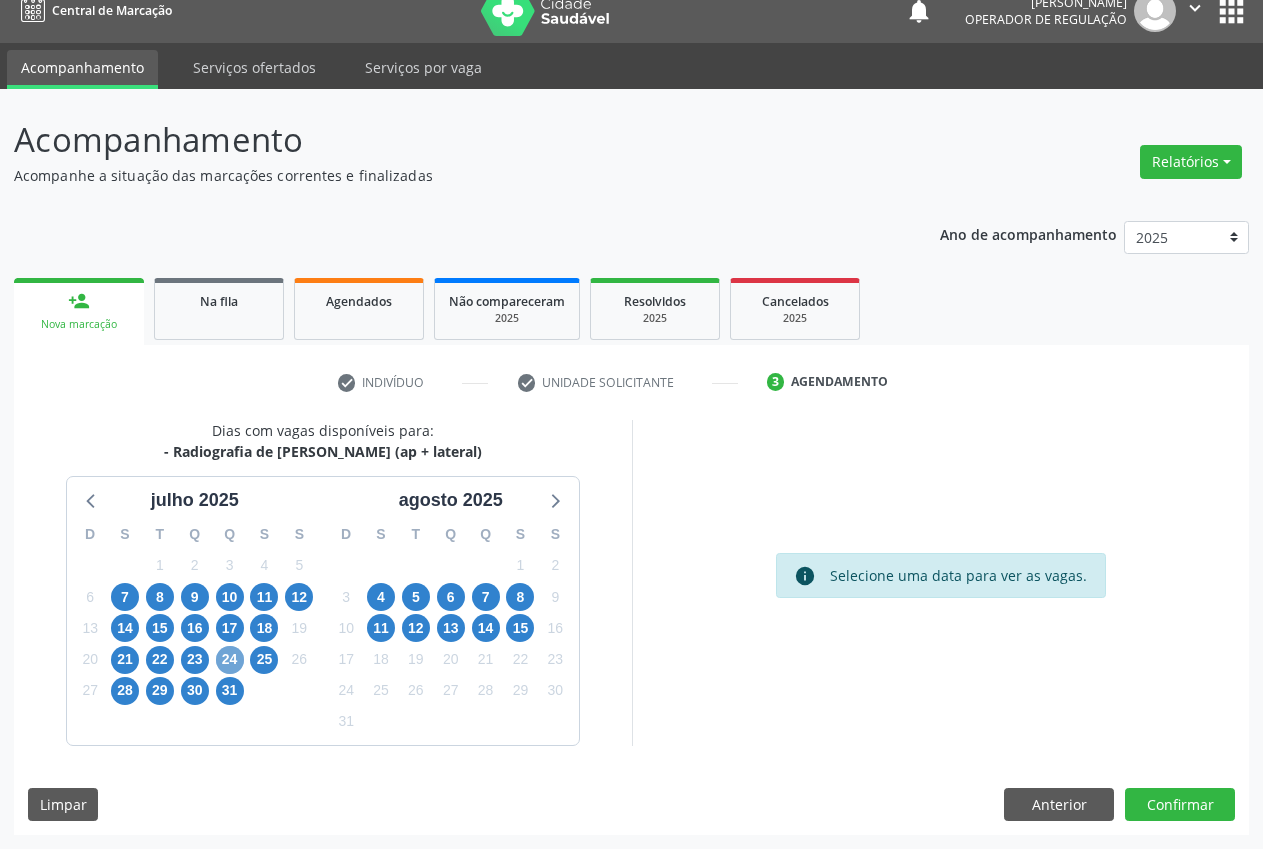 click on "24" at bounding box center [230, 660] 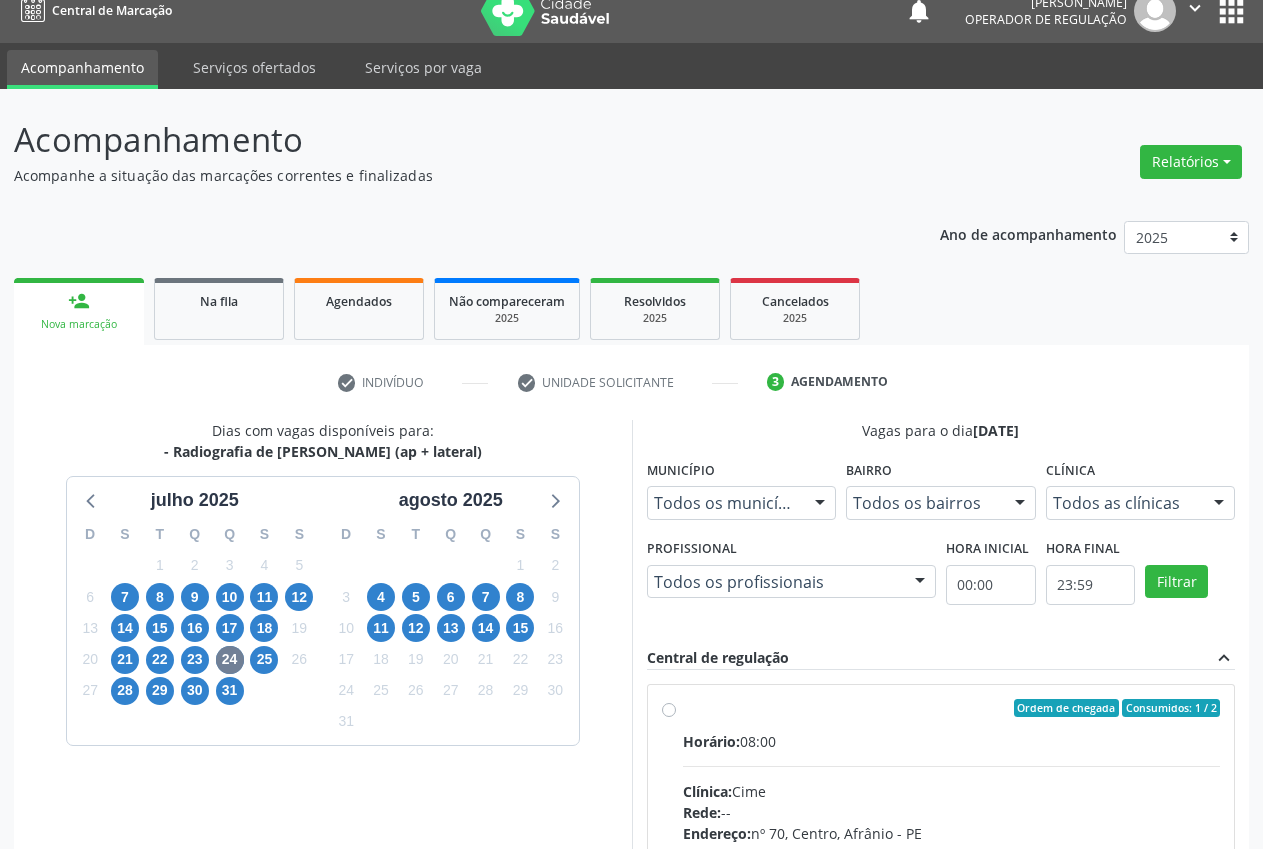 click on "Todos as clínicas         Todos as clínicas   Cime
Nenhum resultado encontrado para: "   "
Não há nenhuma opção para ser exibida." at bounding box center (1141, 503) 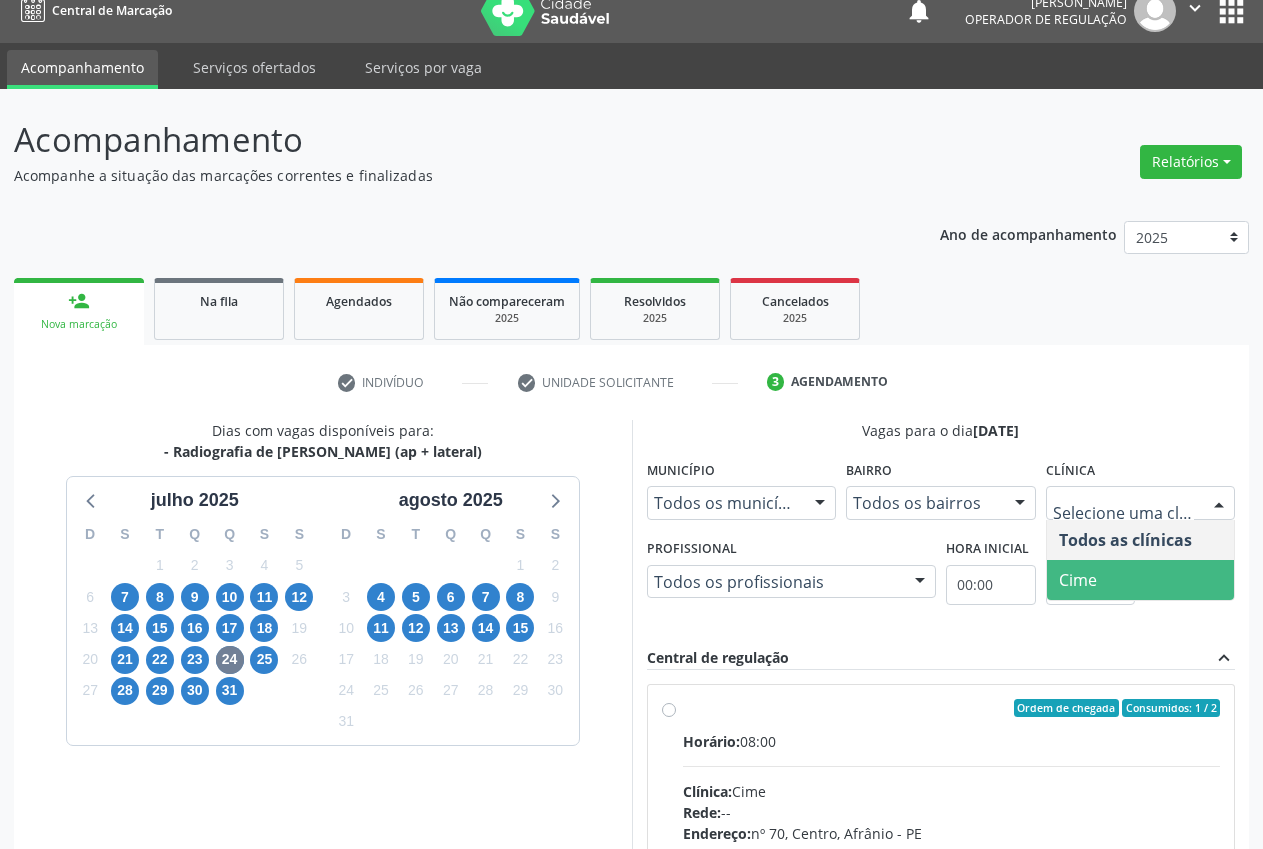 click on "Cime" at bounding box center (1141, 580) 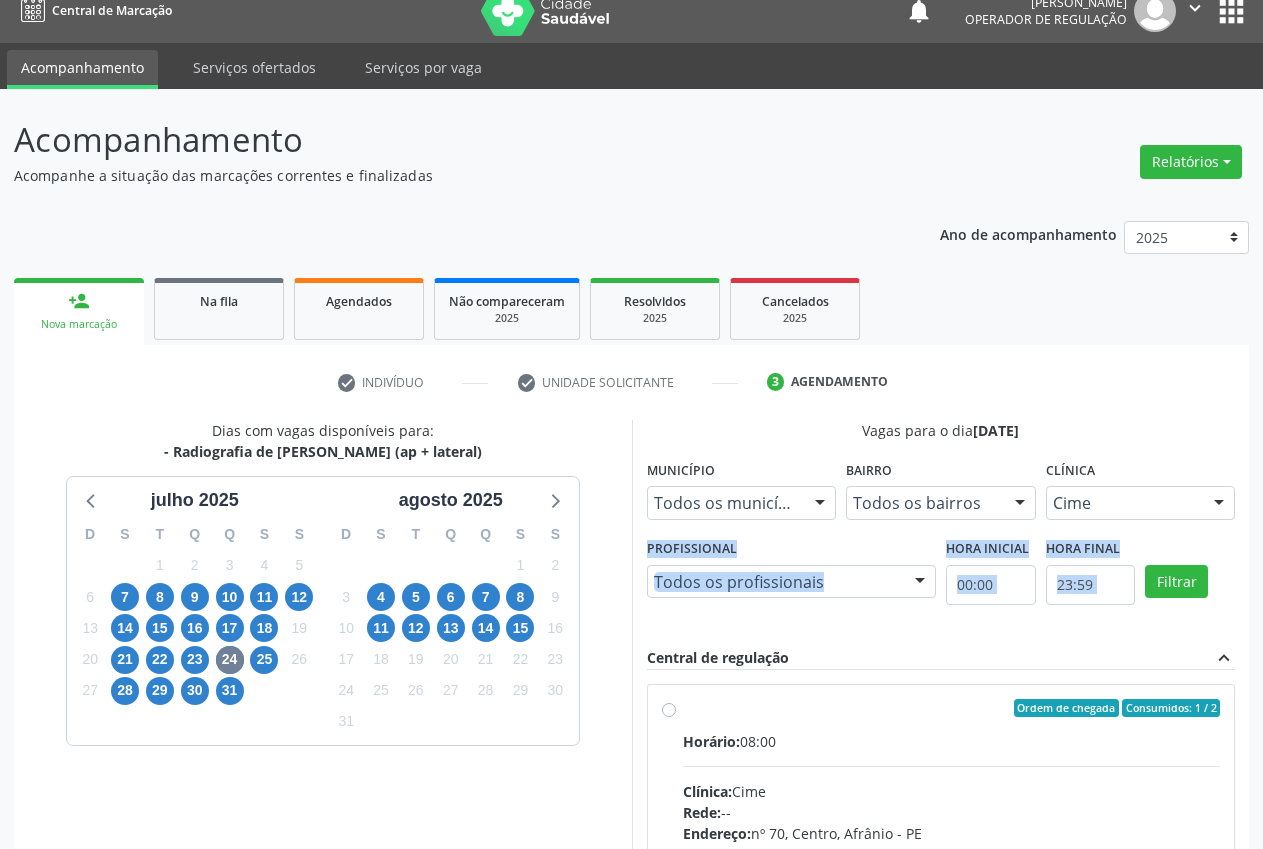 drag, startPoint x: 1267, startPoint y: 529, endPoint x: 1278, endPoint y: 569, distance: 41.484936 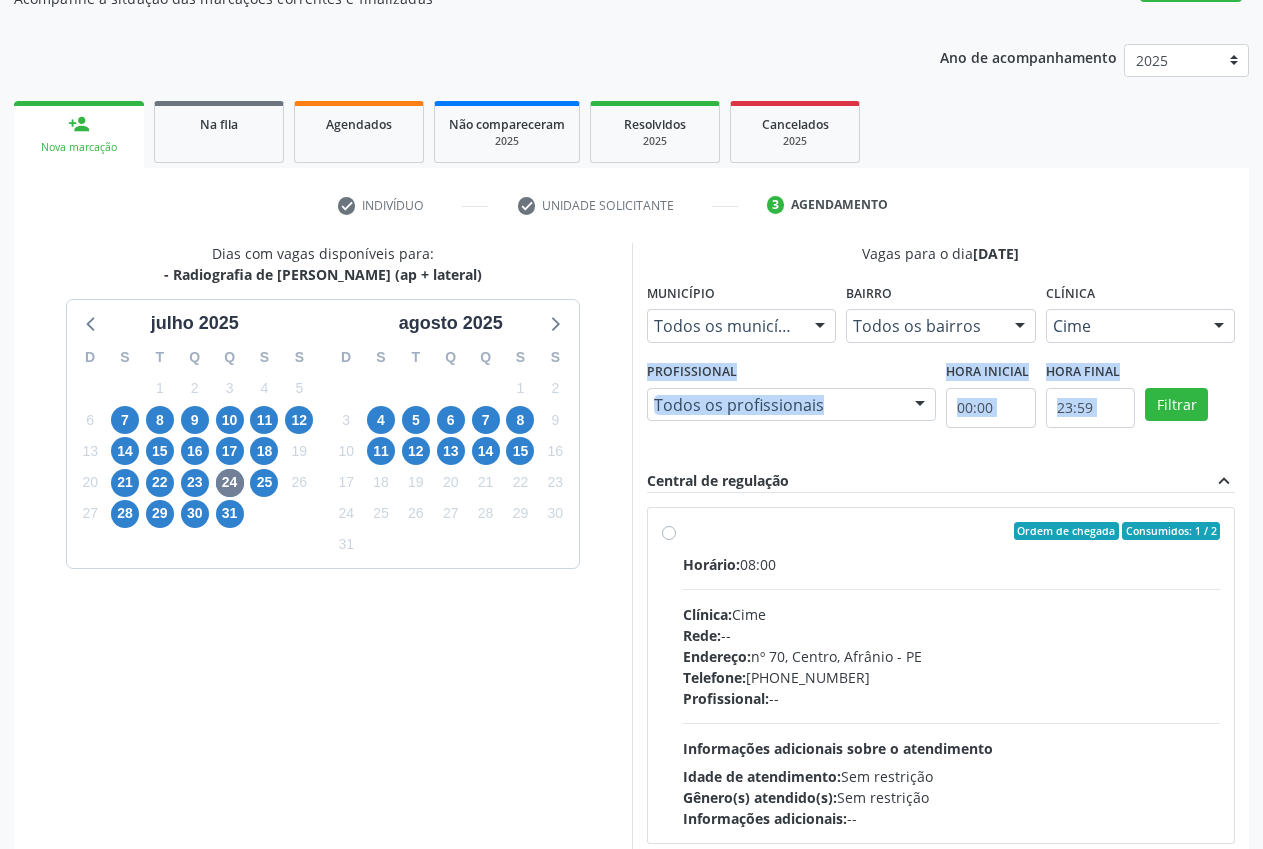 scroll, scrollTop: 275, scrollLeft: 0, axis: vertical 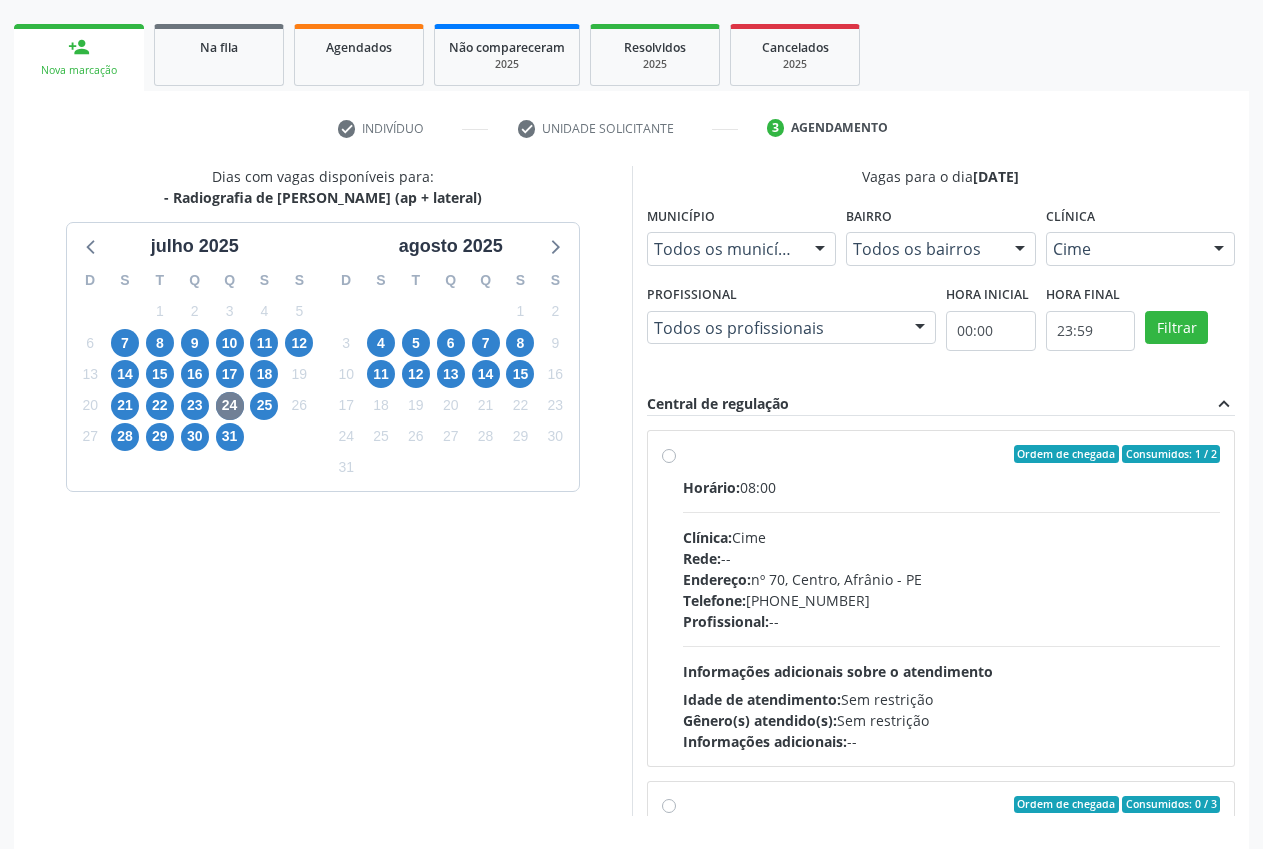 click on "Ordem de chegada
Consumidos: 1 / 2
Horário:   08:00
Clínica:  Cime
Rede:
--
Endereço:   [STREET_ADDRESS]
Telefone:   [PHONE_NUMBER]
Profissional:
--
Informações adicionais sobre o atendimento
Idade de atendimento:
Sem restrição
Gênero(s) atendido(s):
Sem restrição
Informações adicionais:
--" at bounding box center (952, 598) 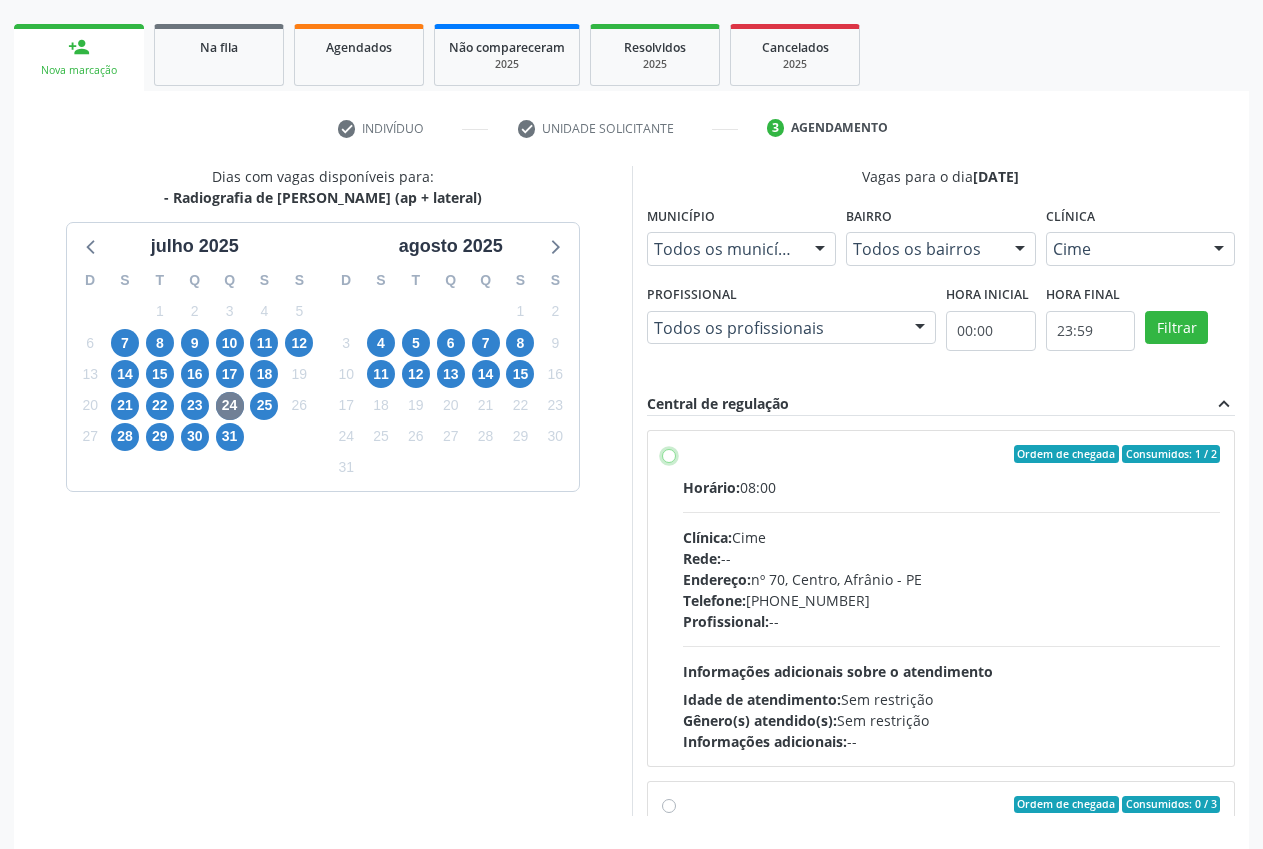 click on "Ordem de chegada
Consumidos: 1 / 2
Horário:   08:00
Clínica:  Cime
Rede:
--
Endereço:   [STREET_ADDRESS]
Telefone:   [PHONE_NUMBER]
Profissional:
--
Informações adicionais sobre o atendimento
Idade de atendimento:
Sem restrição
Gênero(s) atendido(s):
Sem restrição
Informações adicionais:
--" at bounding box center [669, 454] 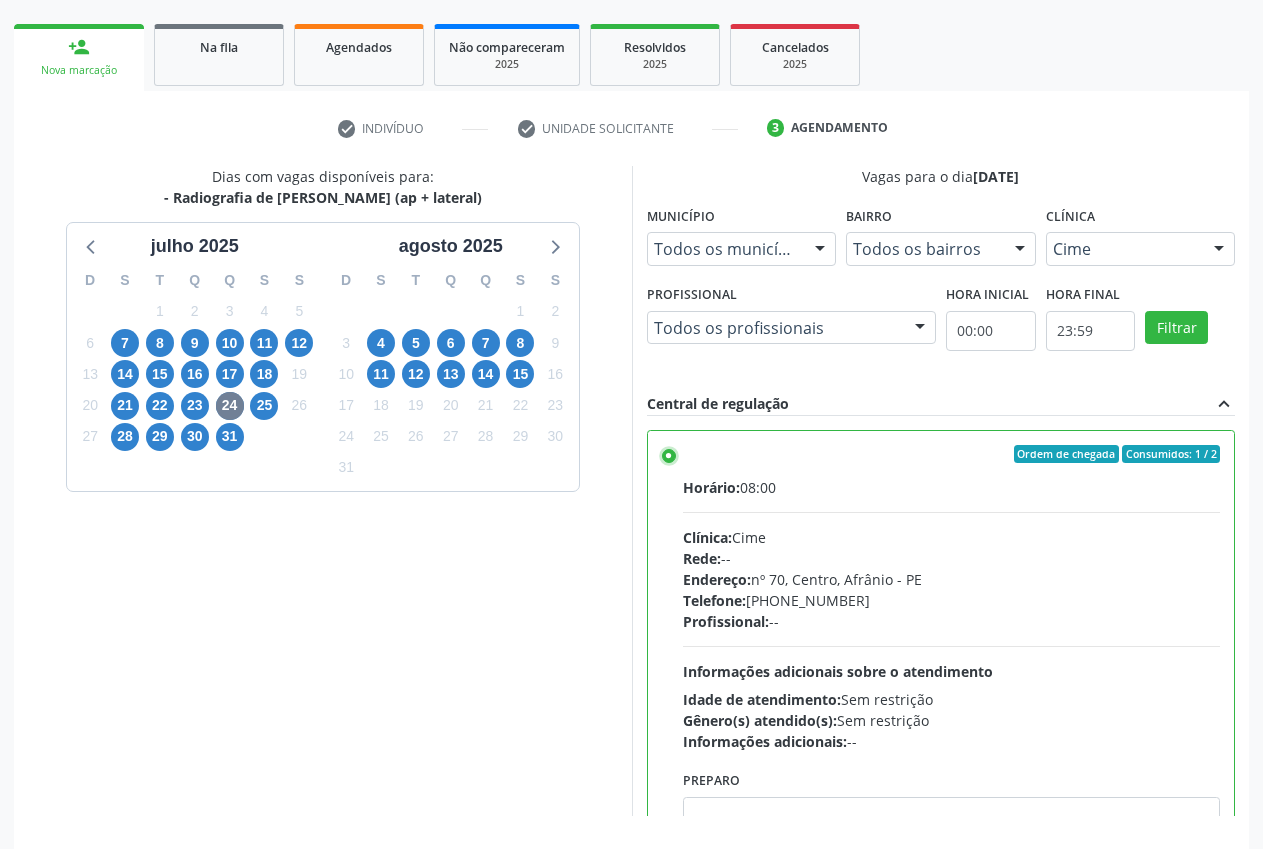 scroll, scrollTop: 346, scrollLeft: 0, axis: vertical 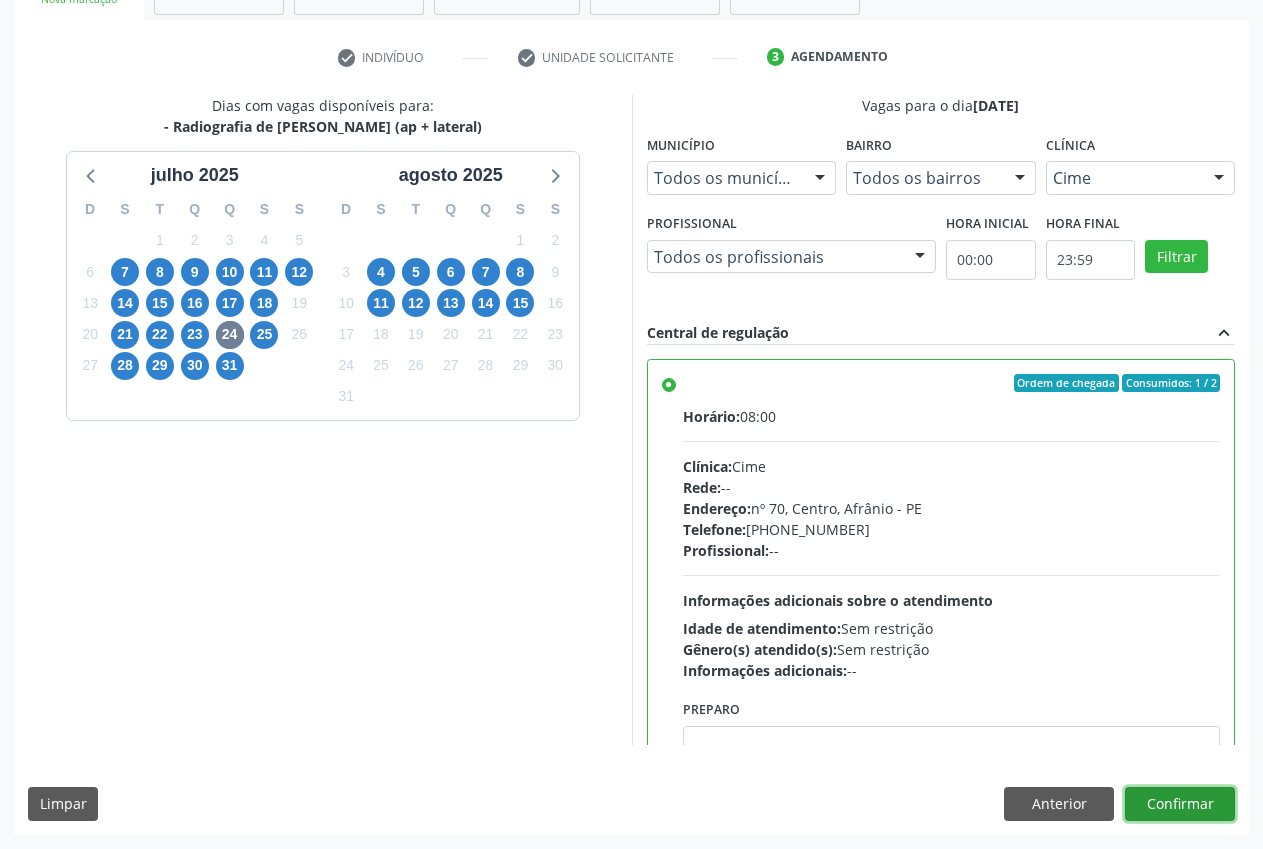 click on "Confirmar" at bounding box center [1180, 804] 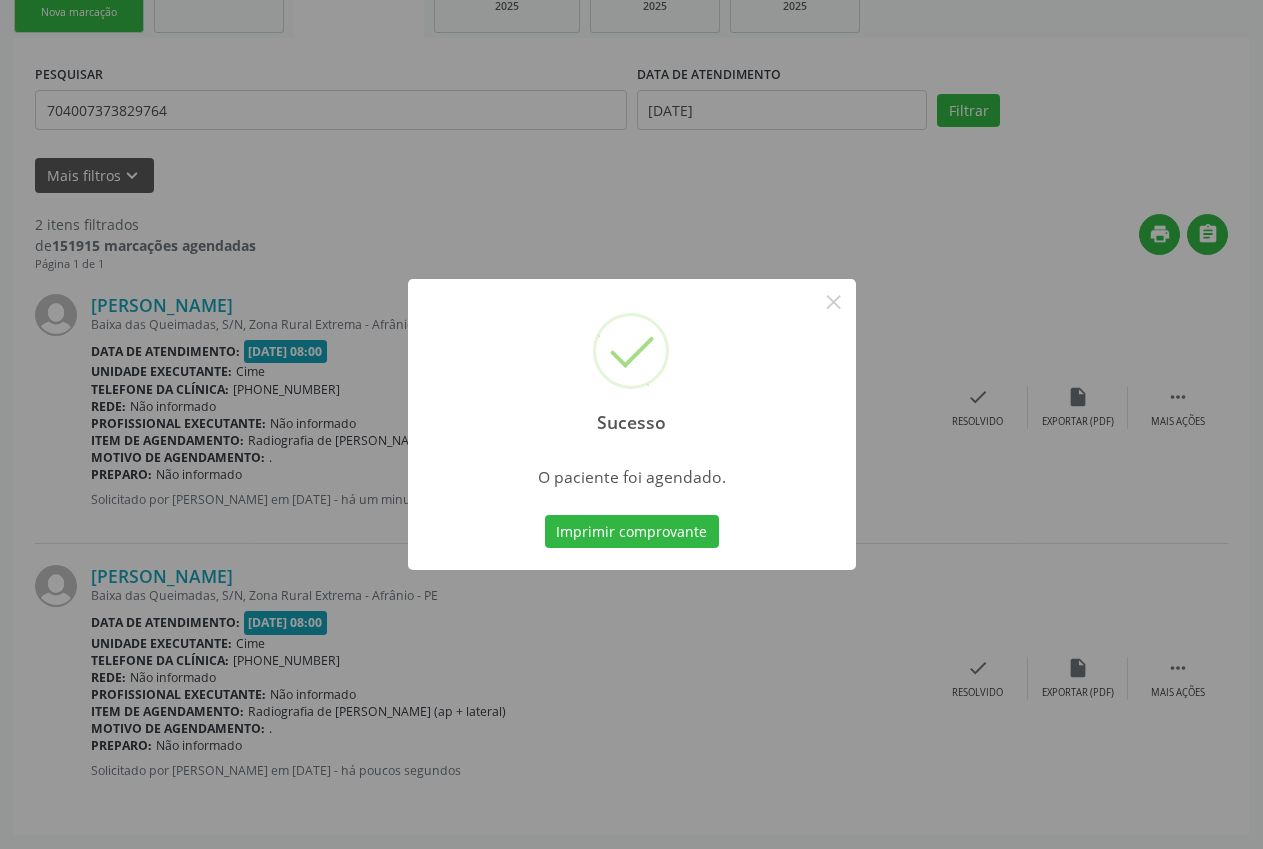 scroll, scrollTop: 0, scrollLeft: 0, axis: both 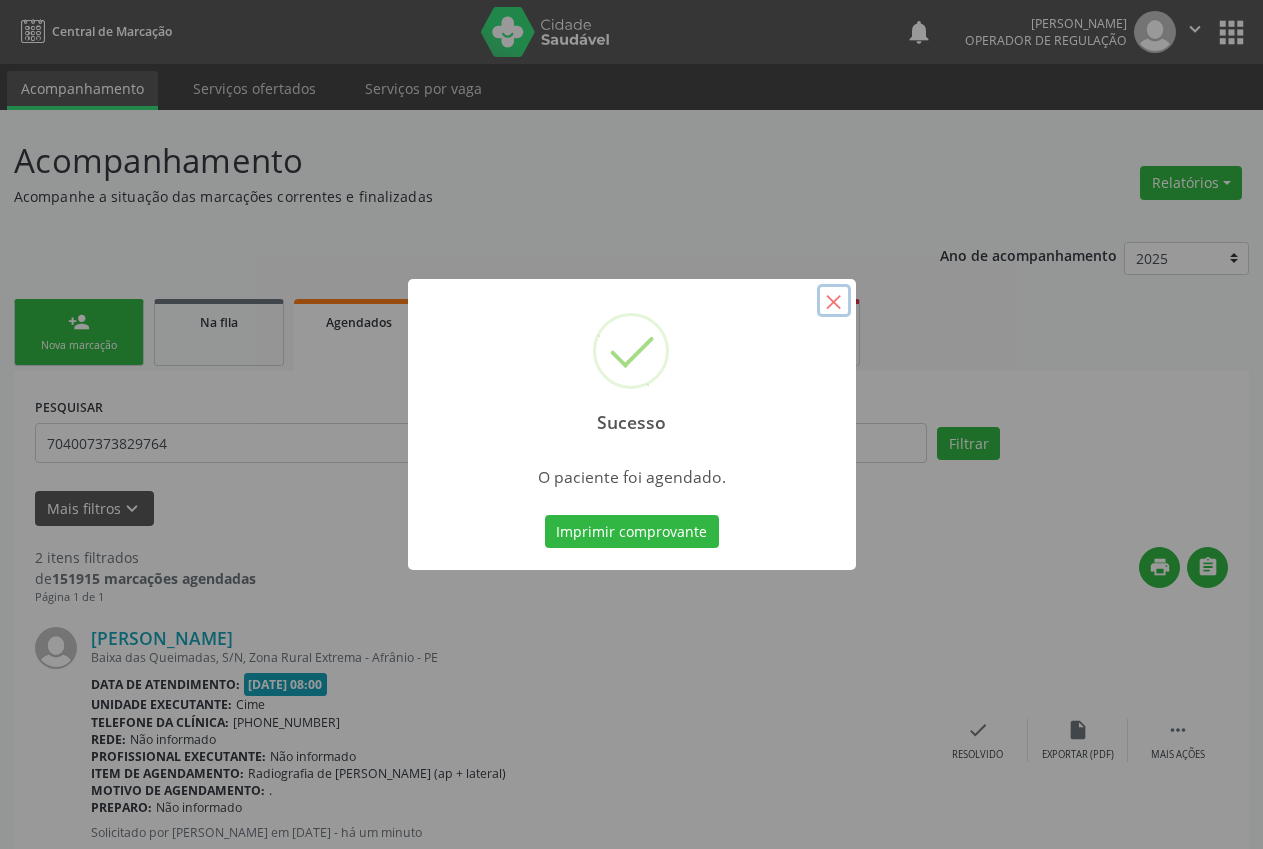 click on "×" at bounding box center [834, 301] 